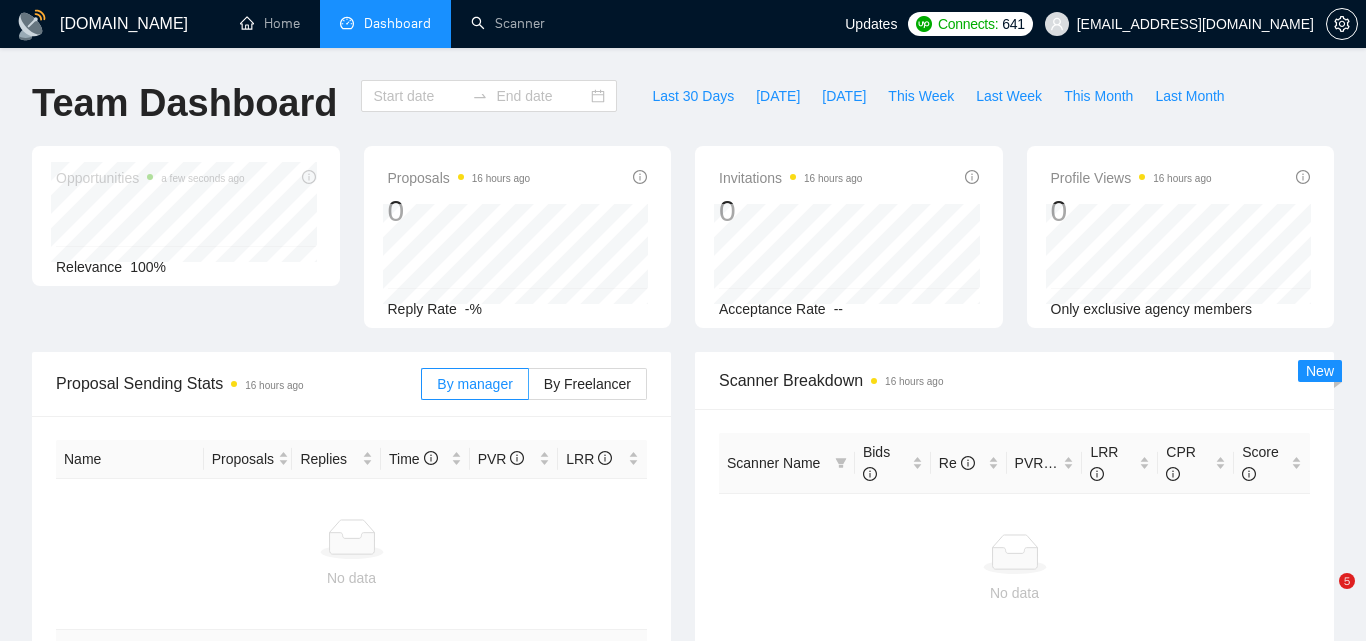 type on "[DATE]" 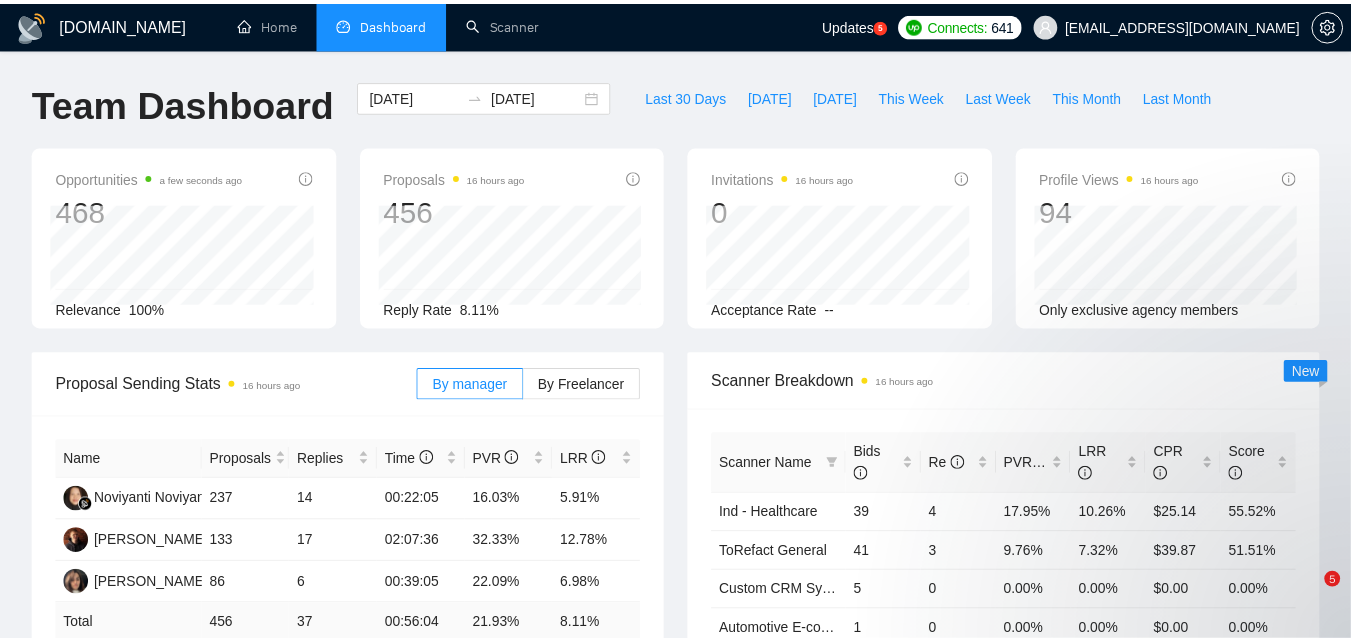 scroll, scrollTop: 0, scrollLeft: 0, axis: both 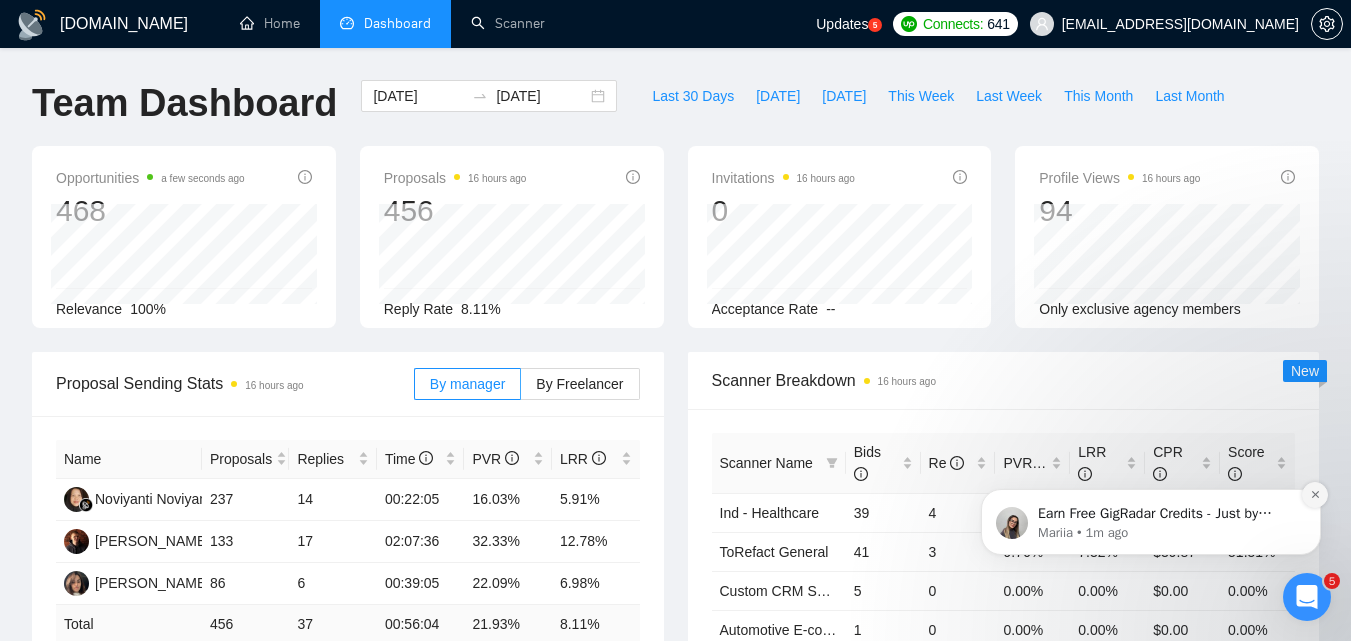 click 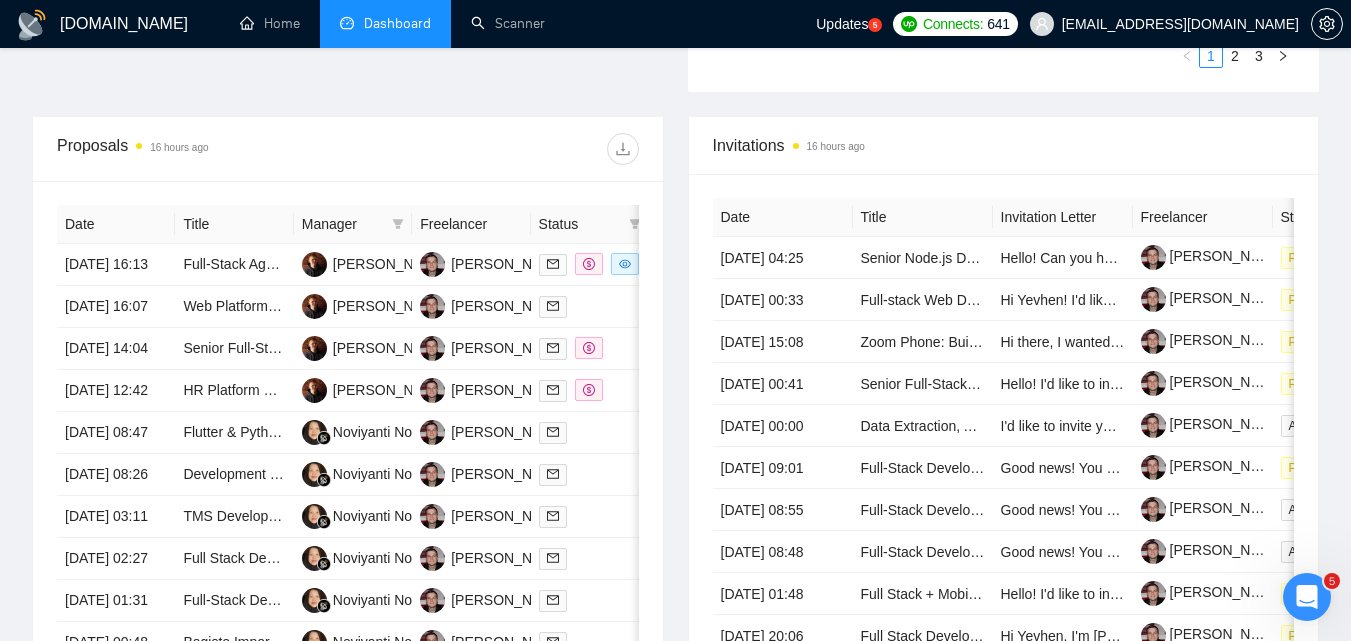 scroll, scrollTop: 600, scrollLeft: 0, axis: vertical 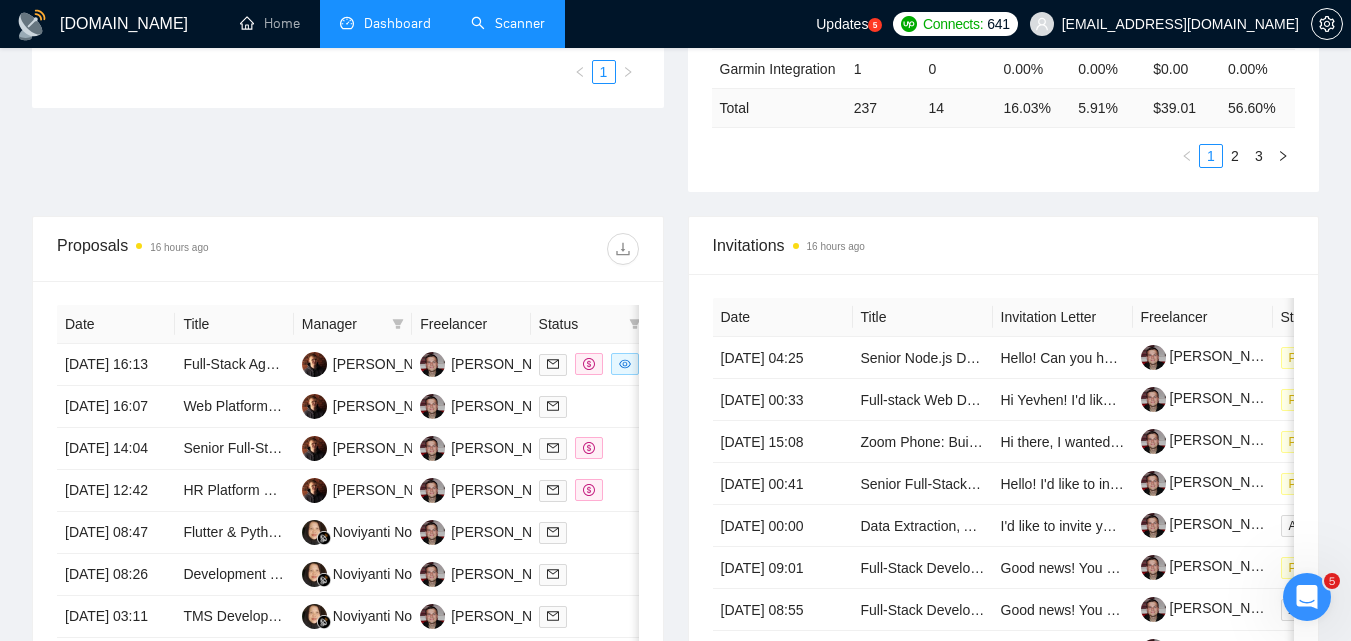 click on "Scanner" at bounding box center (508, 23) 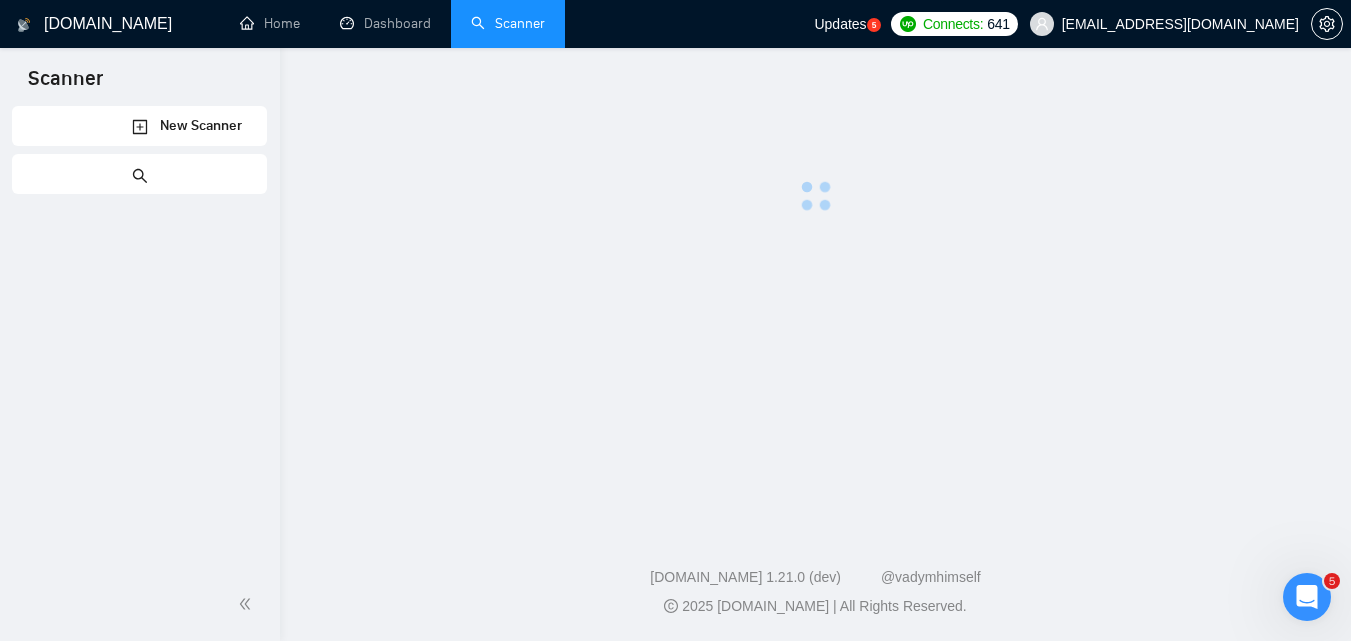 scroll, scrollTop: 0, scrollLeft: 0, axis: both 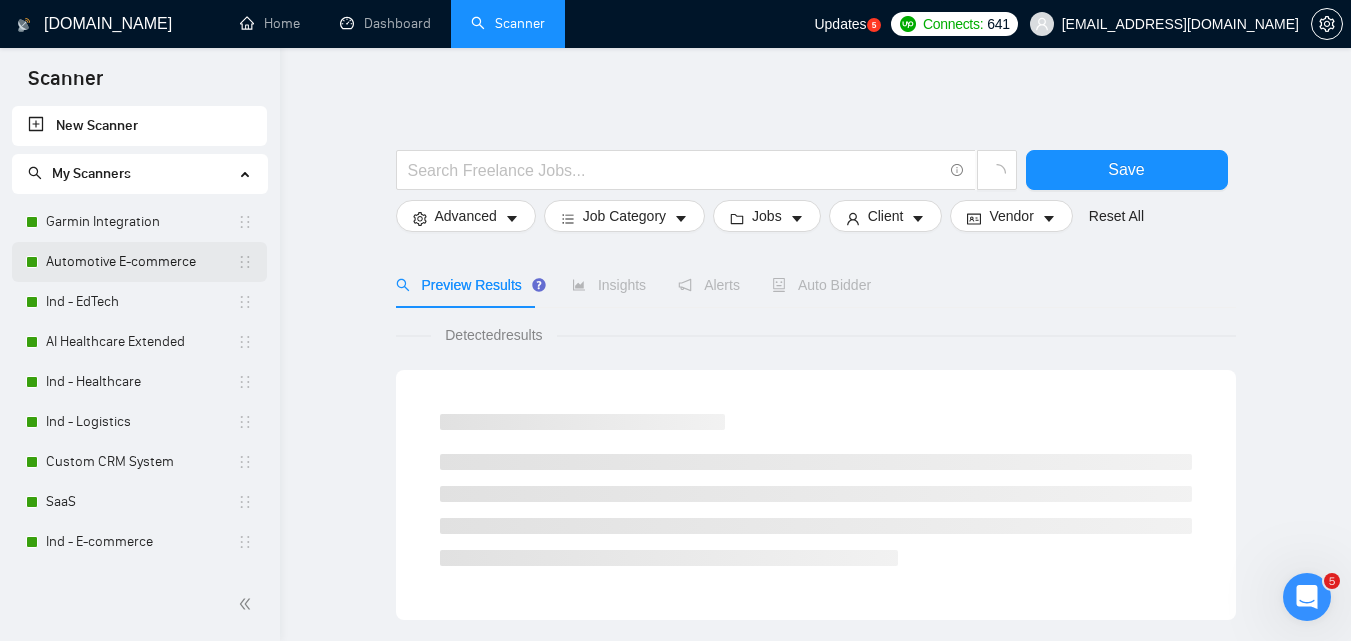click on "Automotive E-commerce" at bounding box center [141, 262] 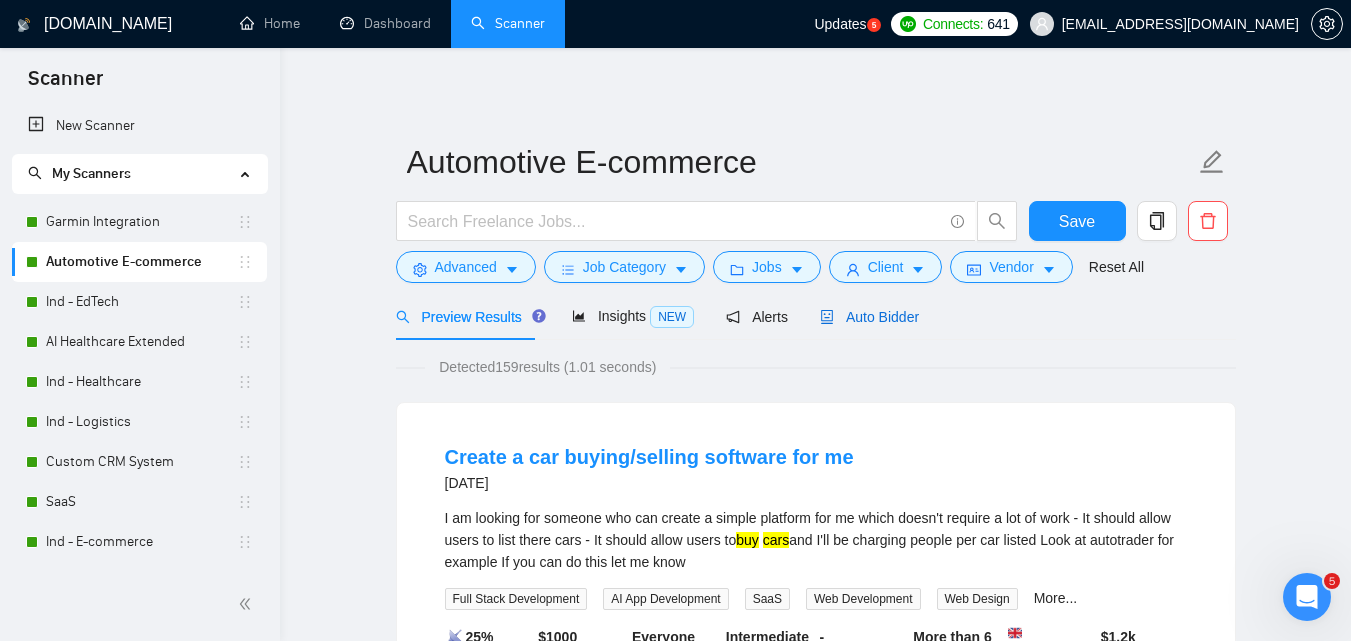 click on "Auto Bidder" at bounding box center [869, 317] 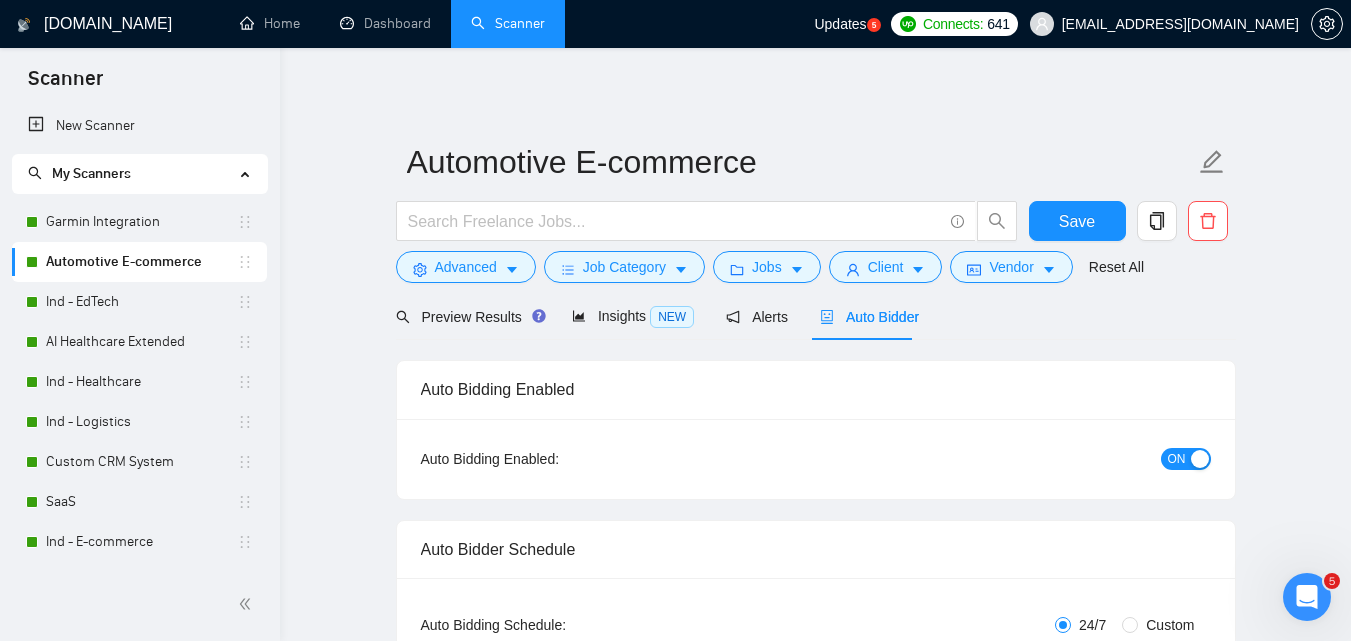 type 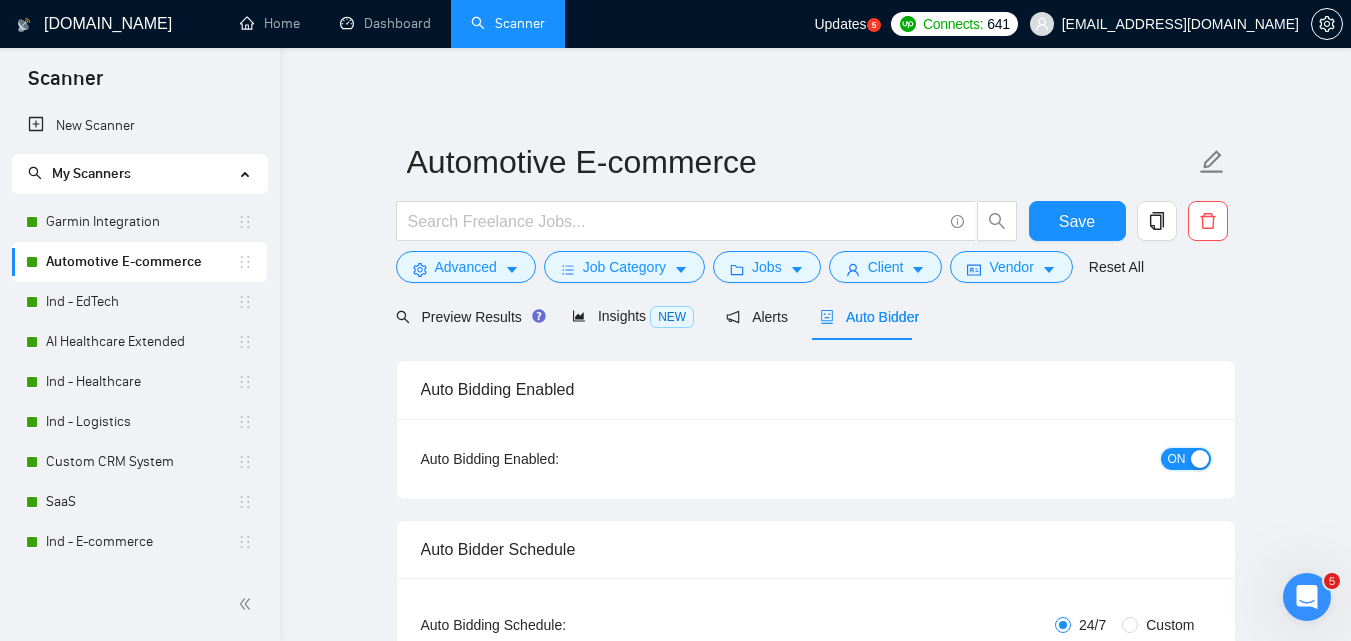 click on "ON" at bounding box center [1177, 459] 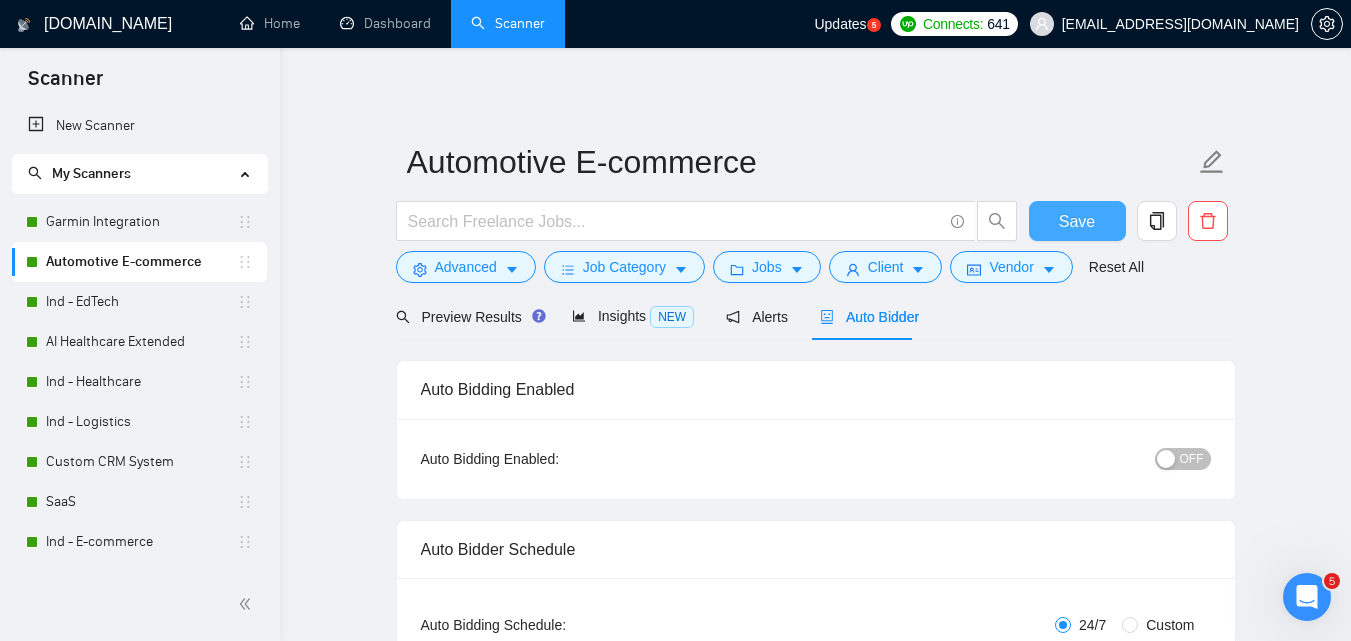 click on "Save" at bounding box center (1077, 221) 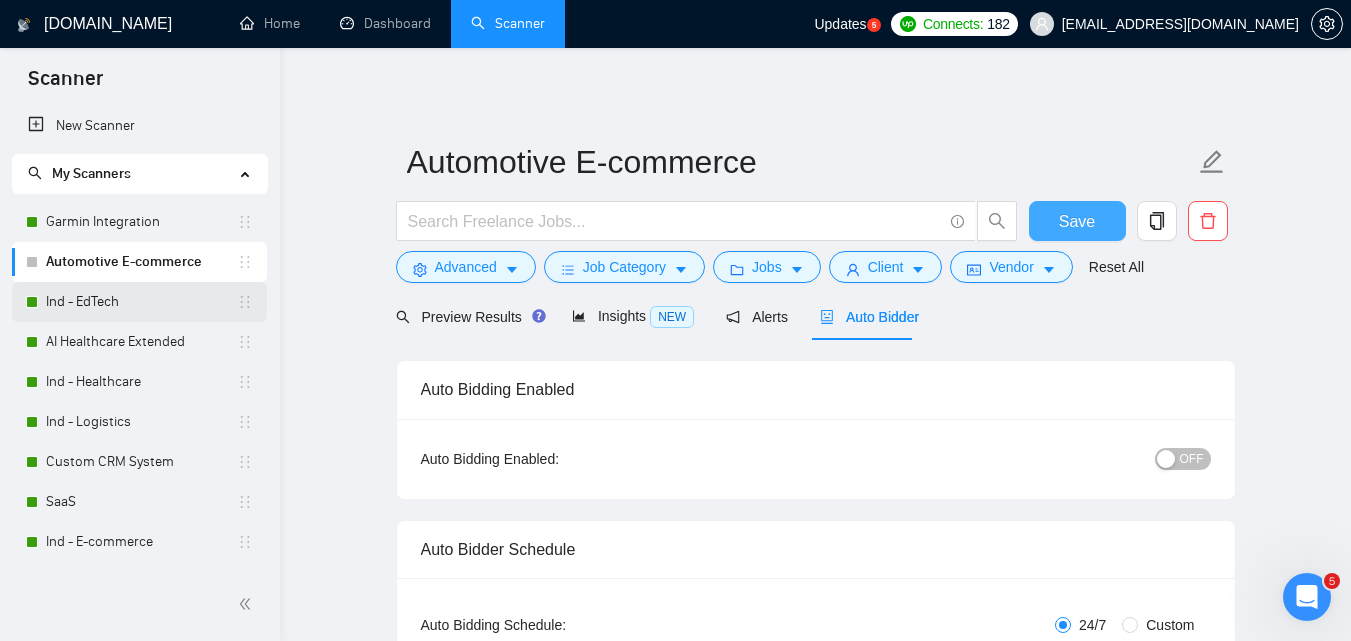 type 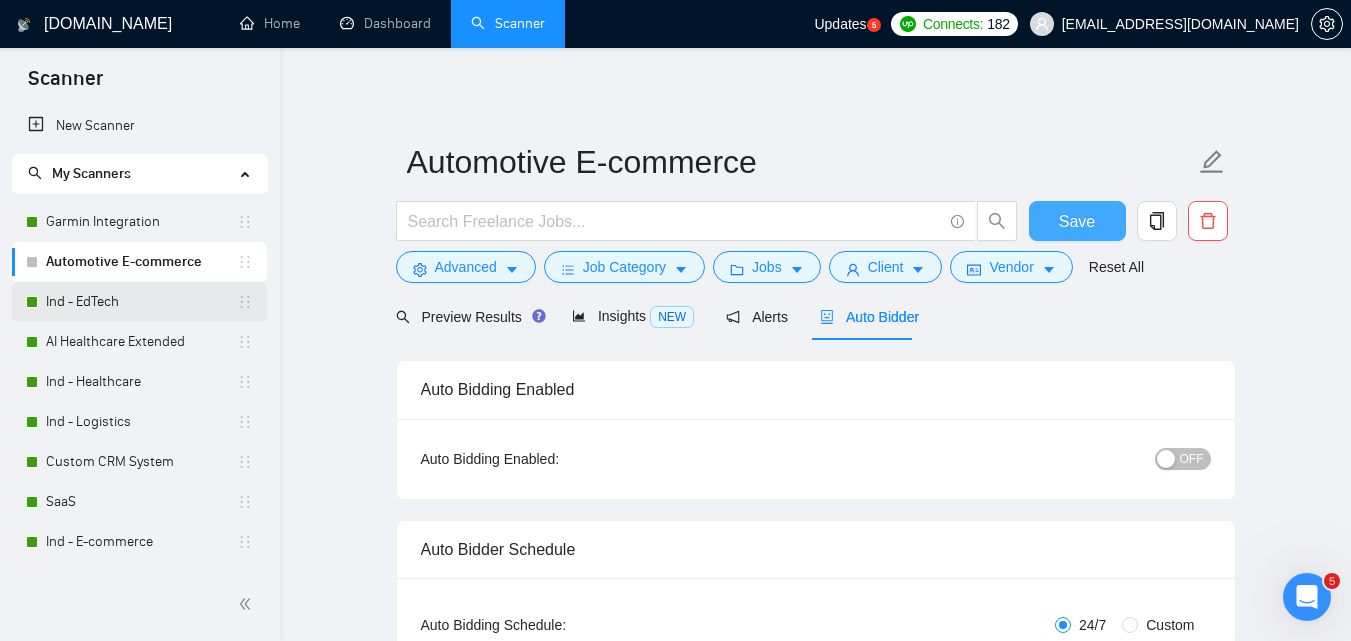 checkbox on "true" 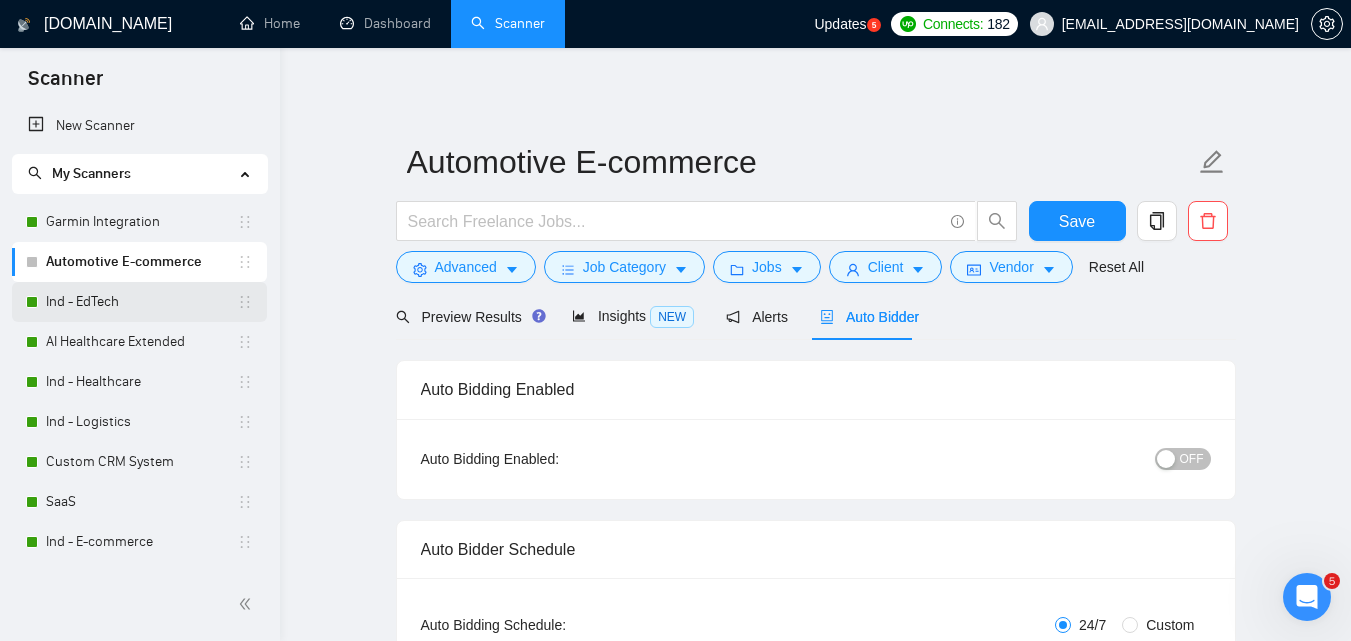 click on "Ind - EdTech" at bounding box center (141, 302) 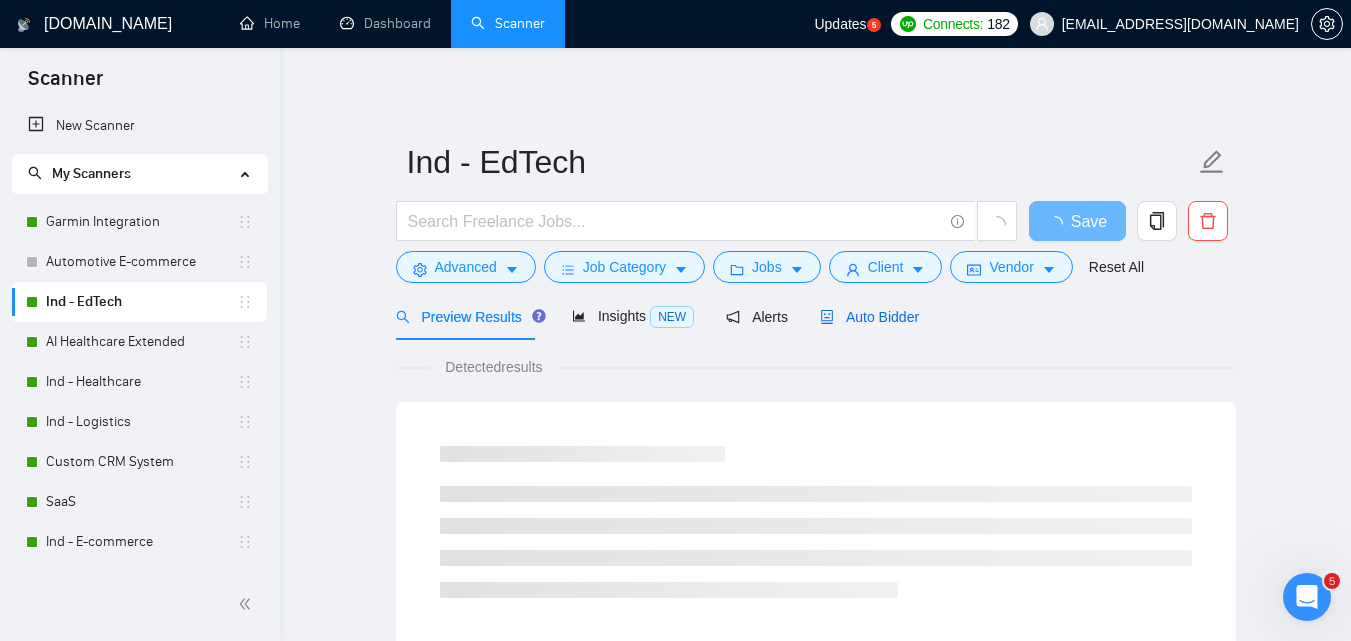 click on "Auto Bidder" at bounding box center (869, 317) 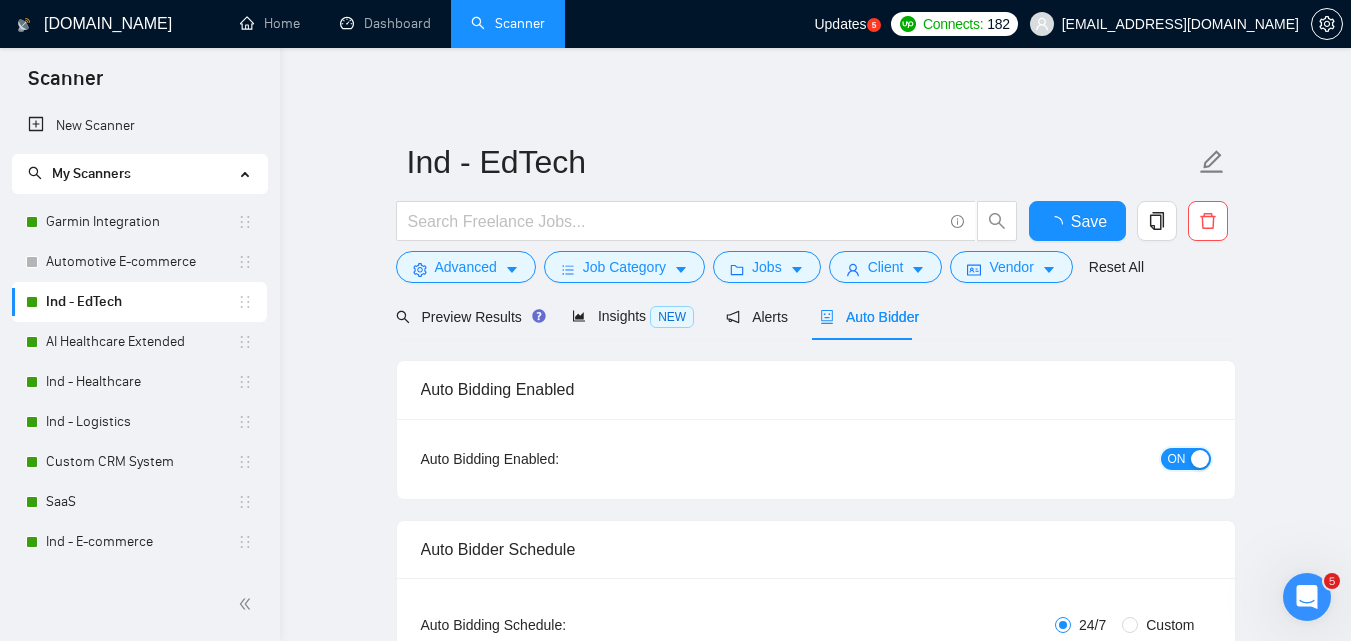 click at bounding box center (1200, 459) 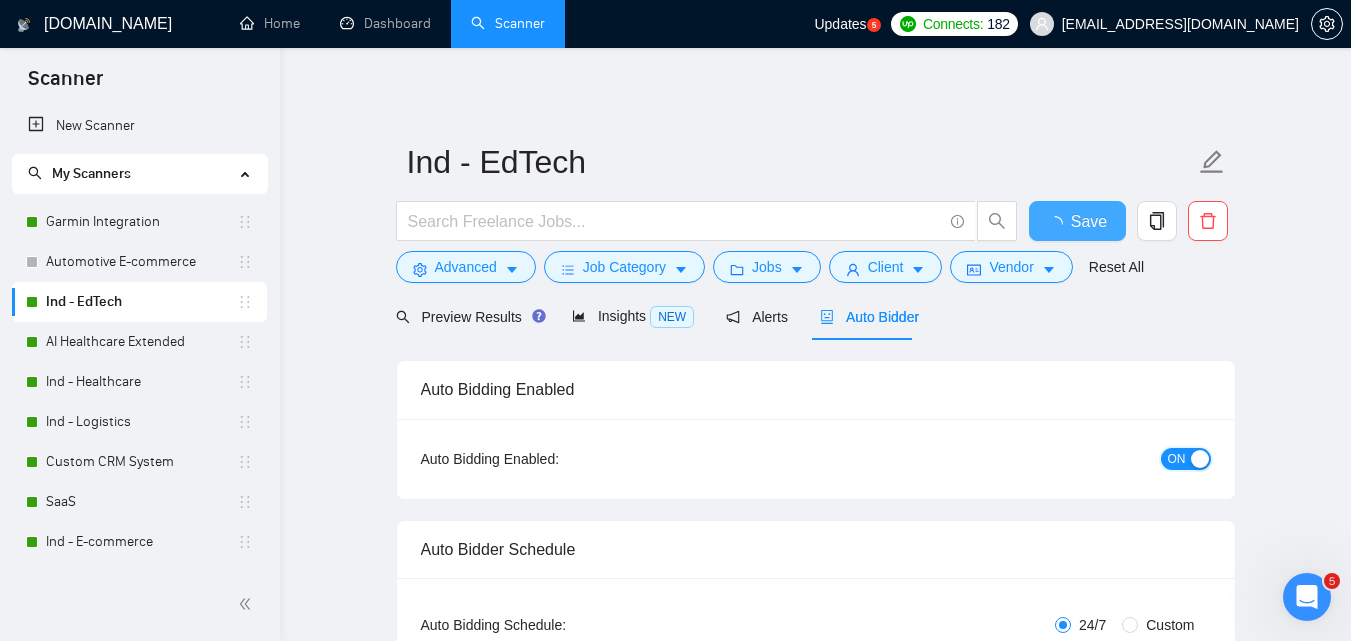 type 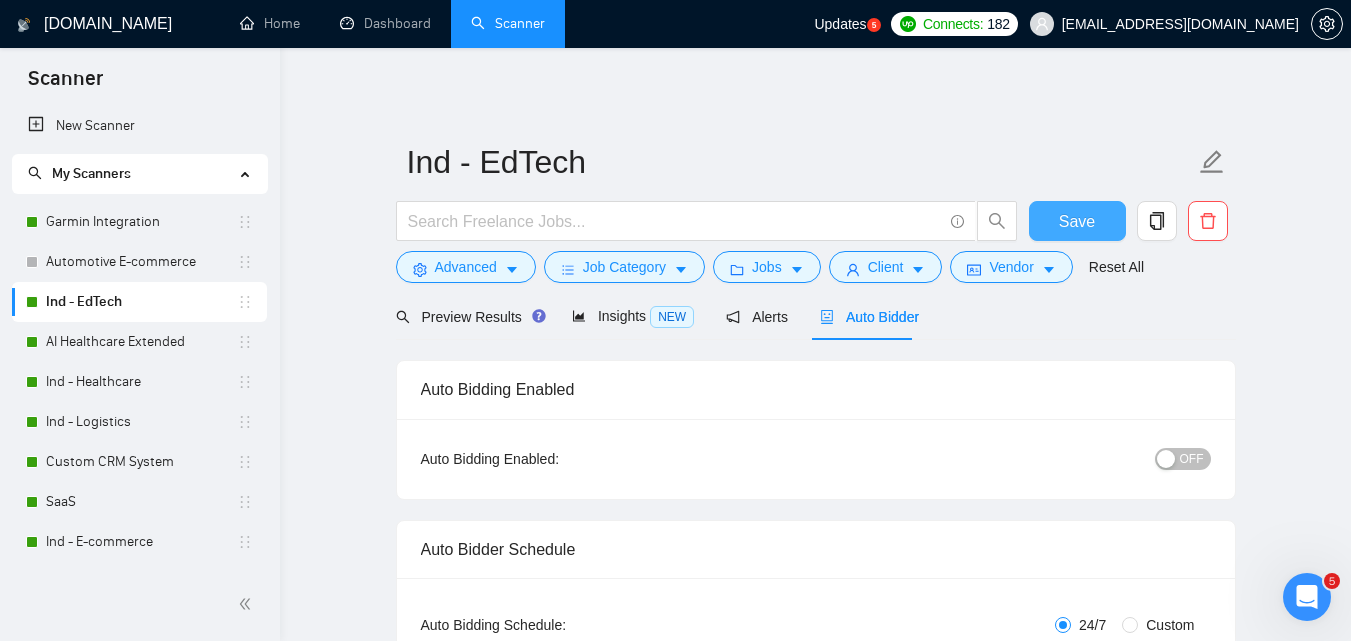 click on "Save" at bounding box center (1077, 221) 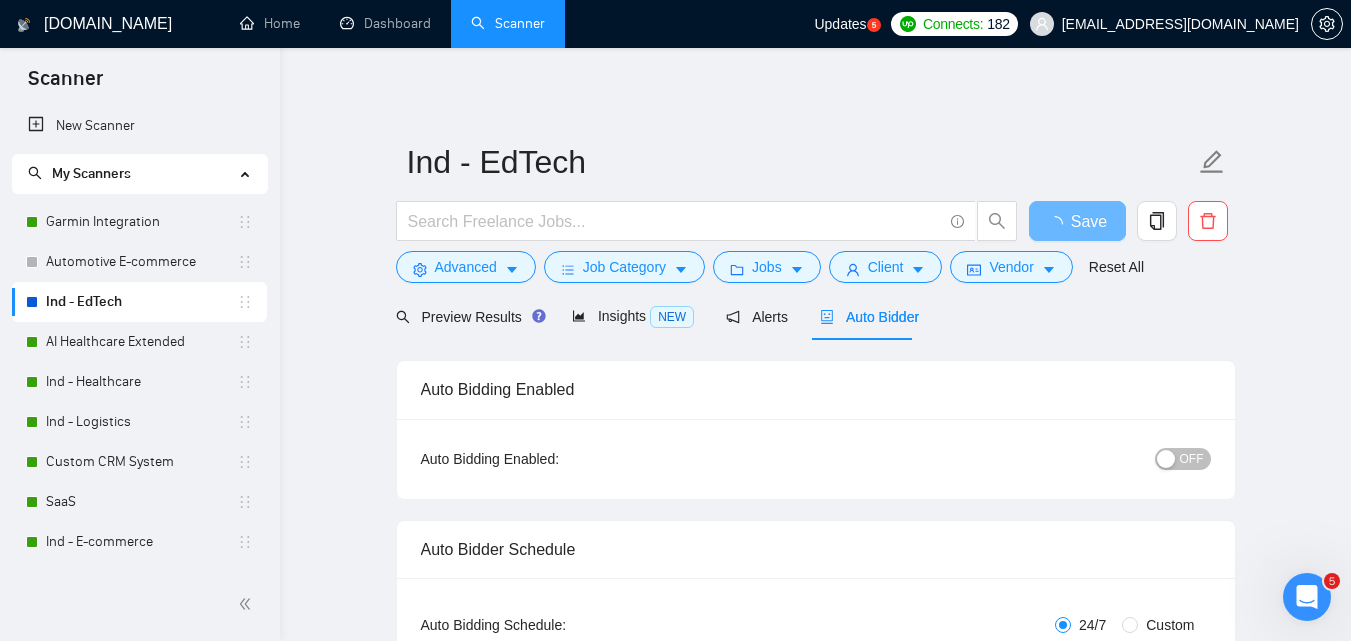 click on "AI Healthcare Extended" at bounding box center (141, 342) 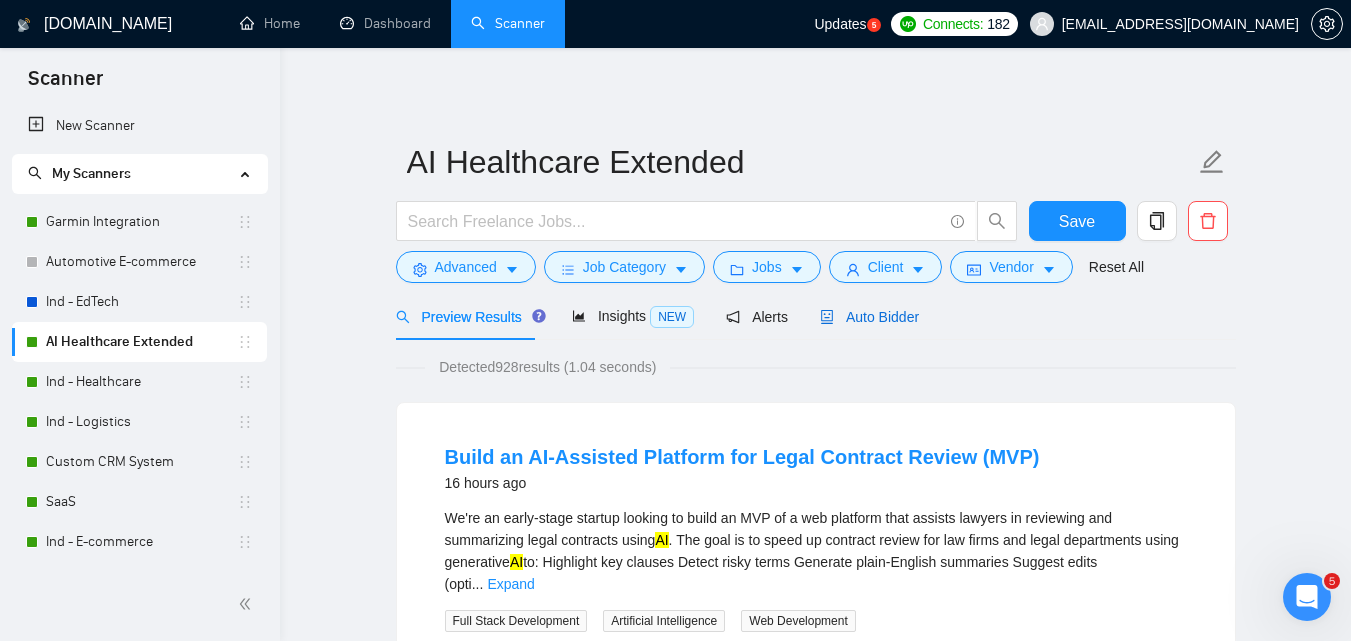 click on "Auto Bidder" at bounding box center [869, 317] 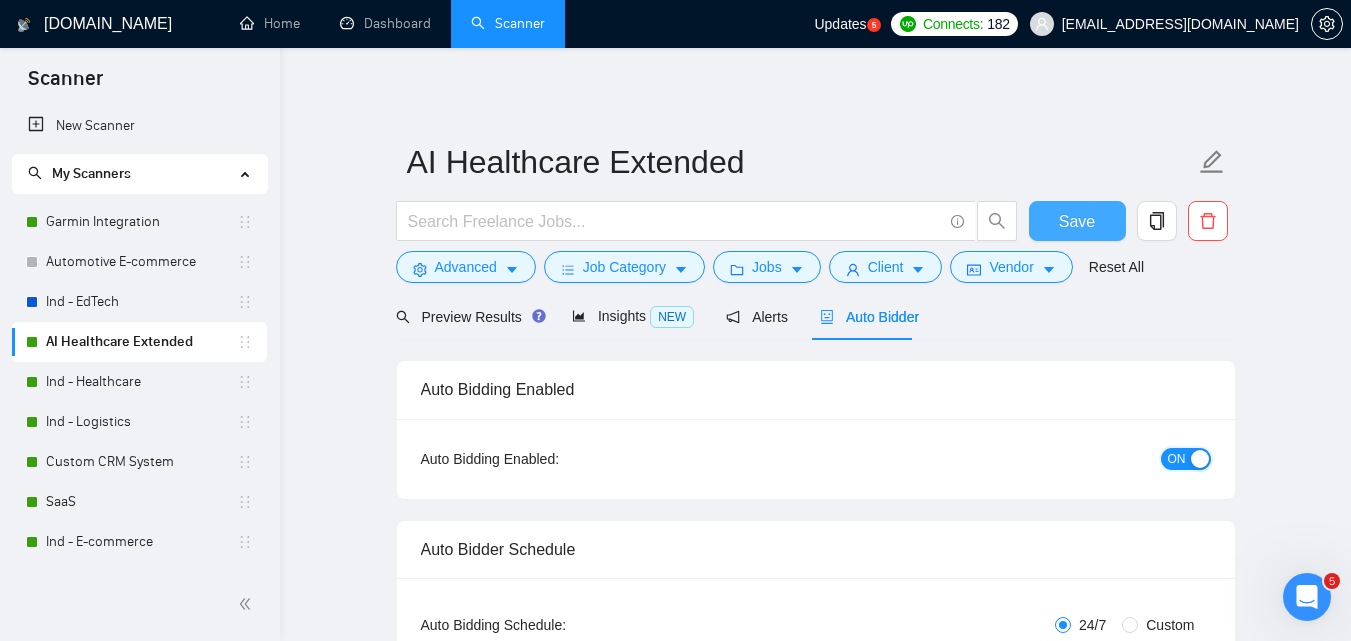click on "ON" at bounding box center (1177, 459) 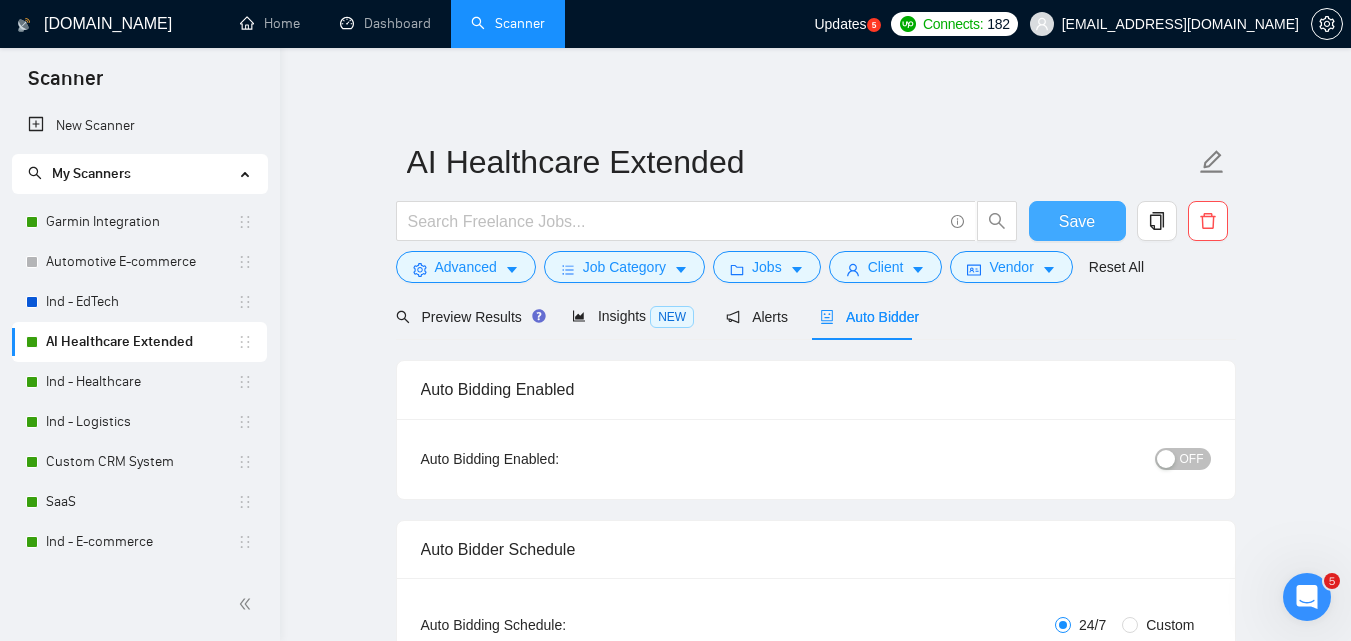 click on "Save" at bounding box center [1077, 221] 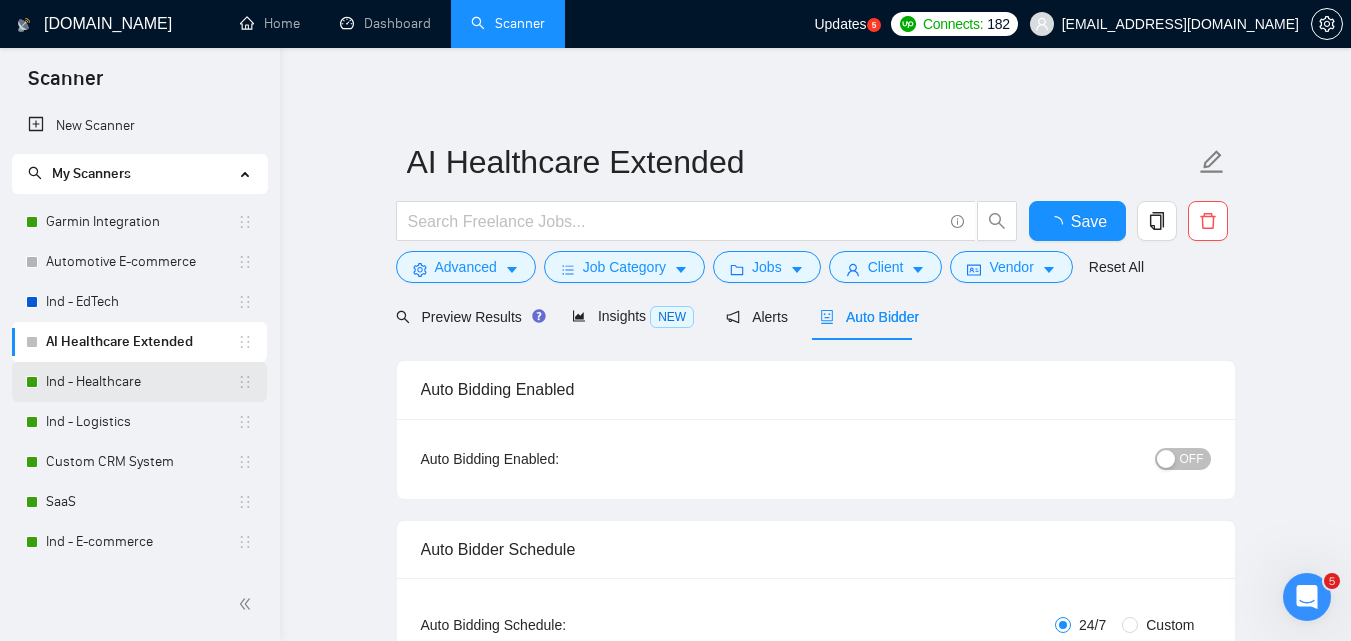 click on "Ind - Healthcare" at bounding box center (139, 382) 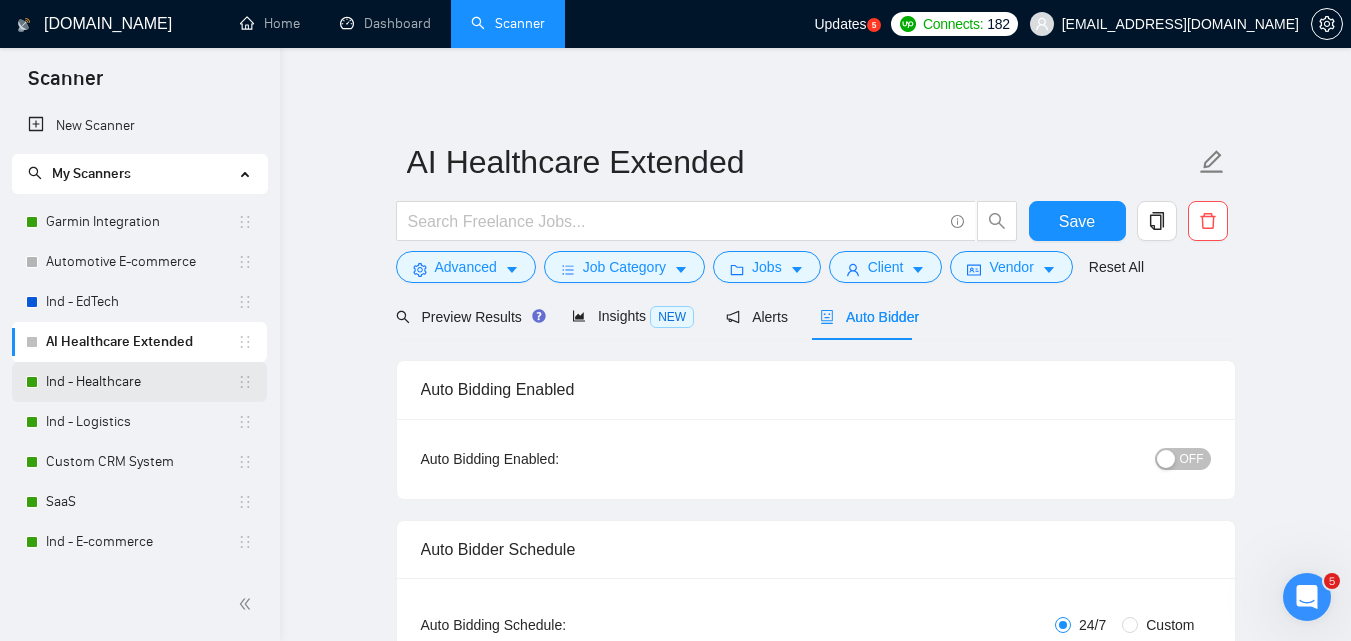 click on "Ind - Healthcare" at bounding box center (141, 382) 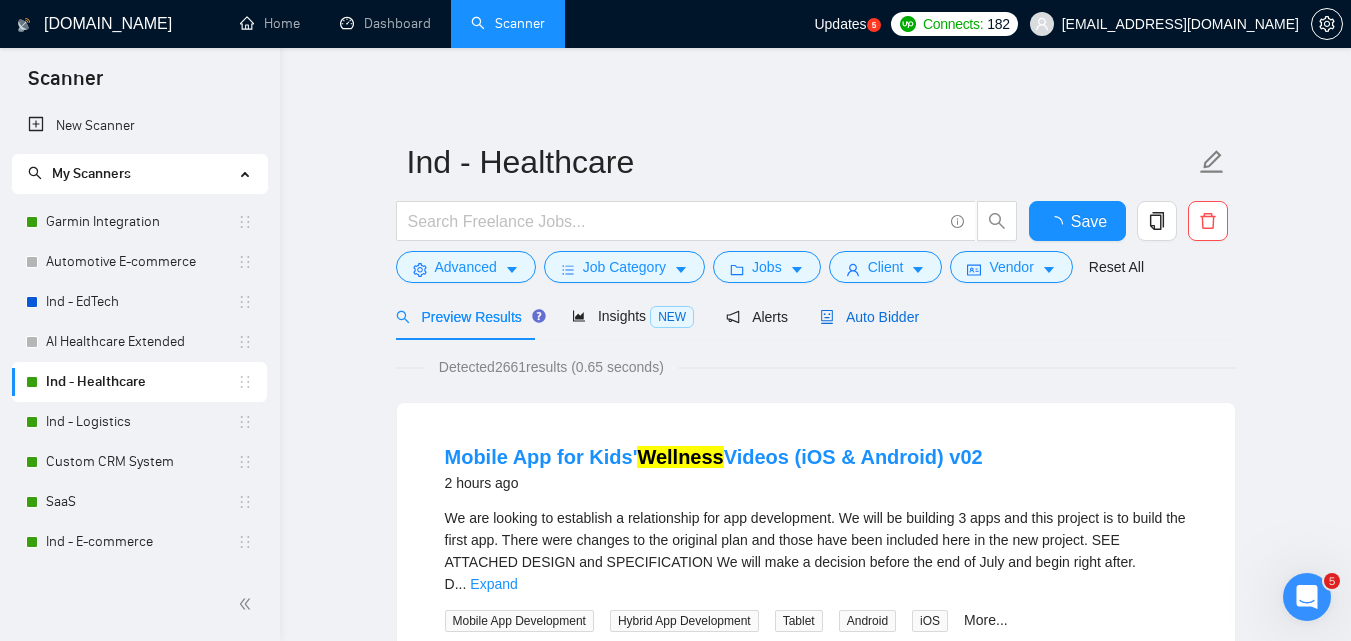 click on "Auto Bidder" at bounding box center (869, 317) 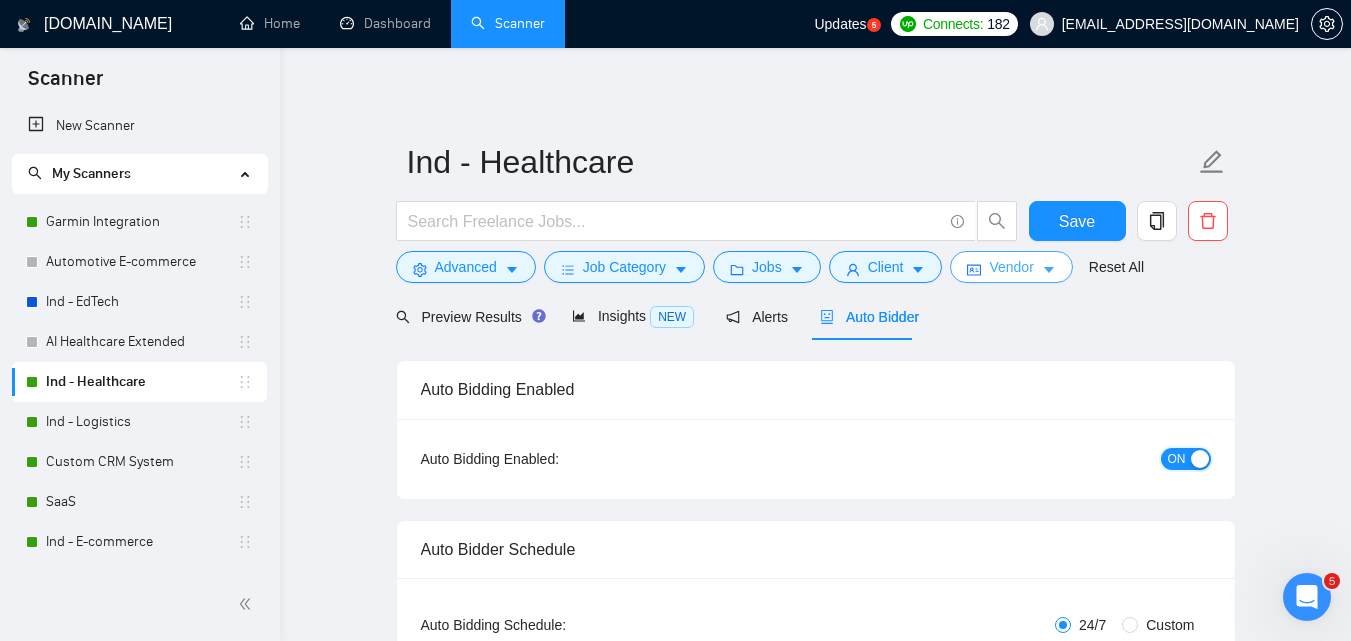 click at bounding box center (1200, 459) 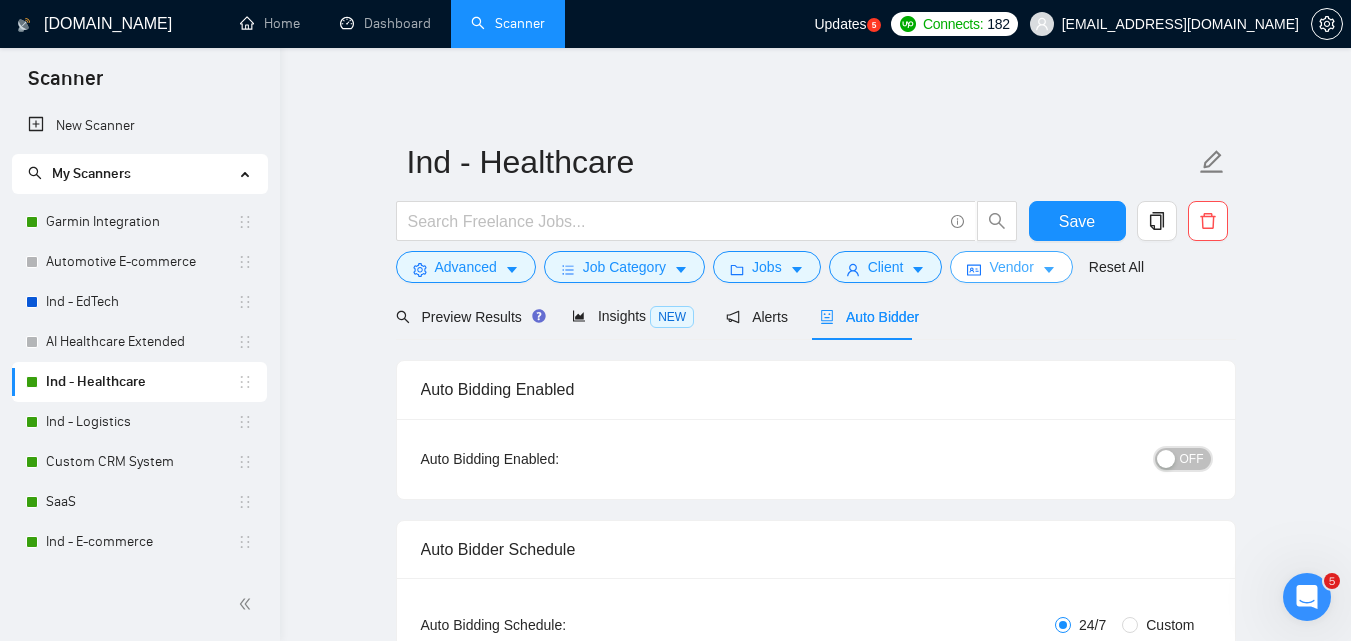 type 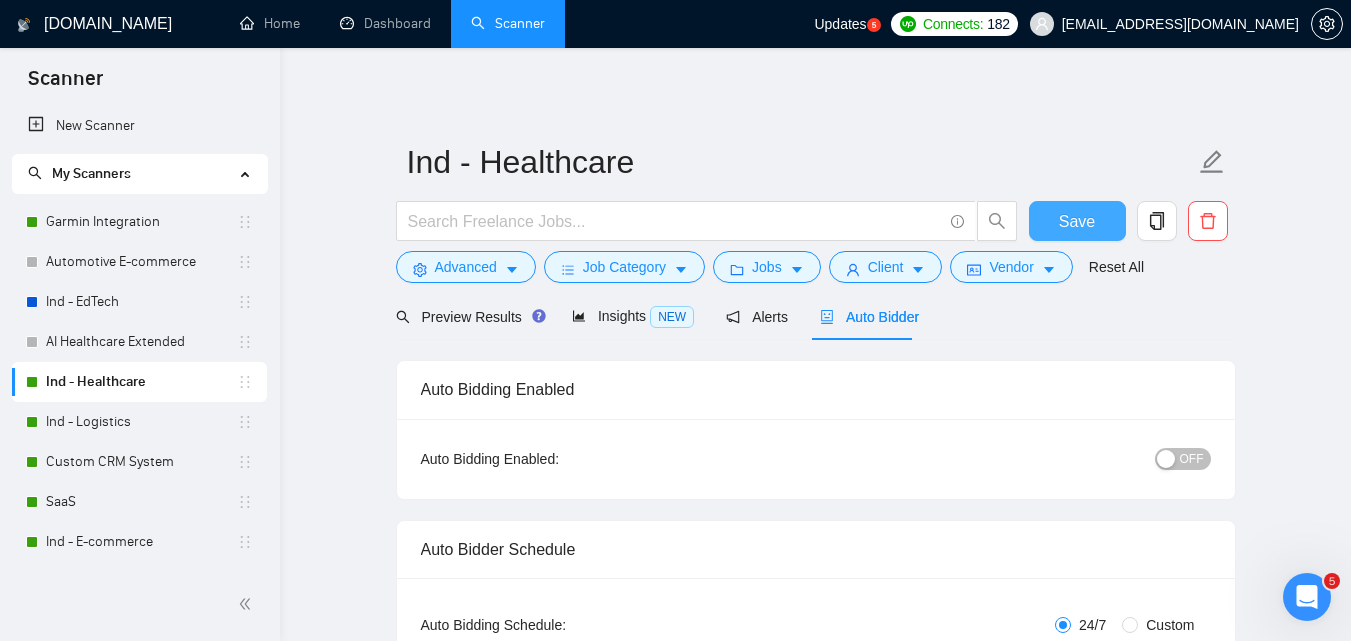 click on "Save" at bounding box center (1077, 221) 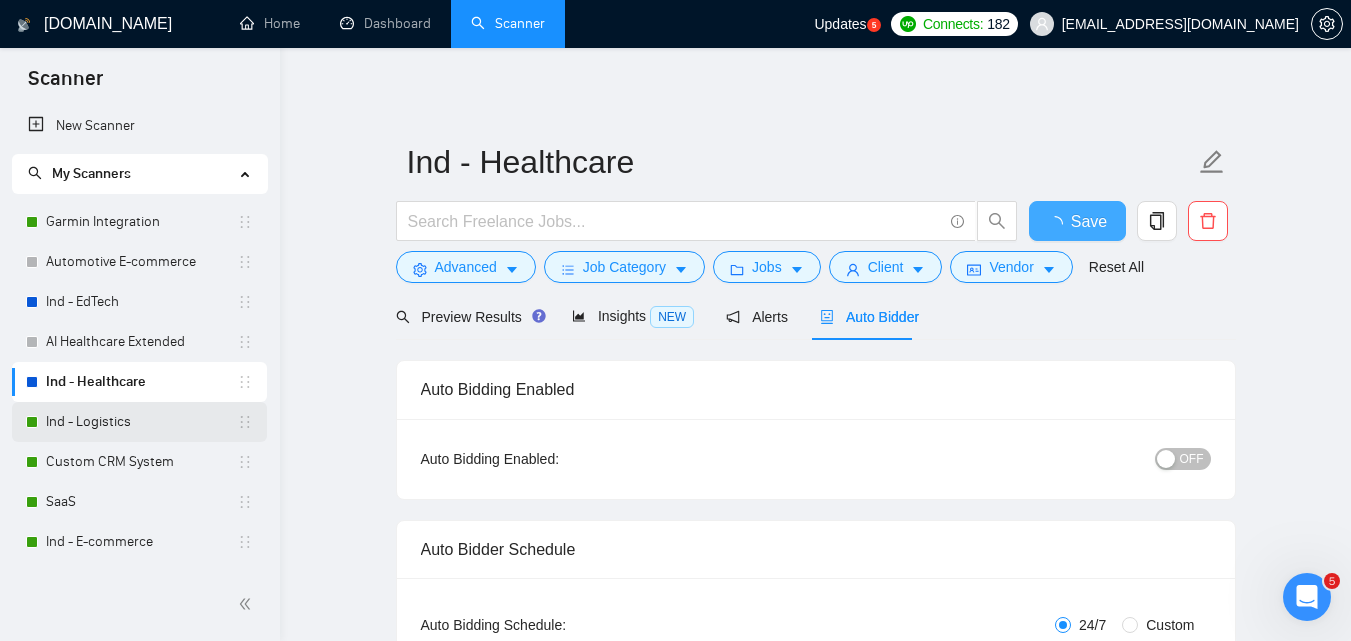 type 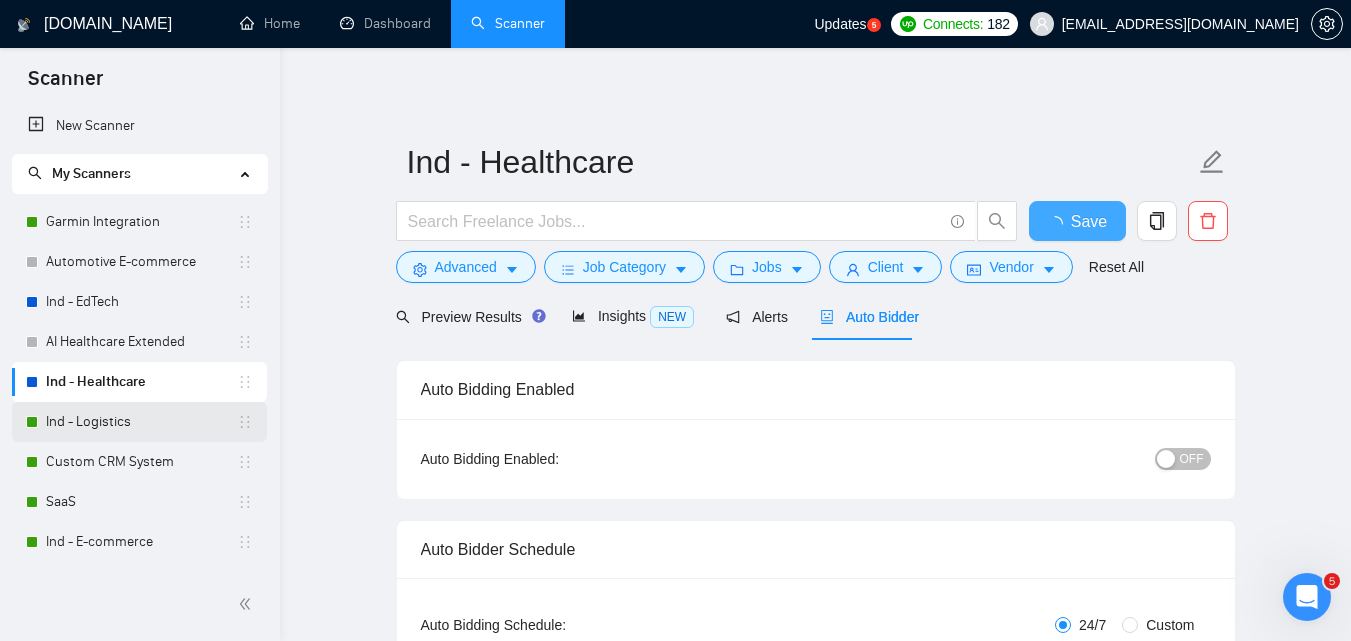 checkbox on "true" 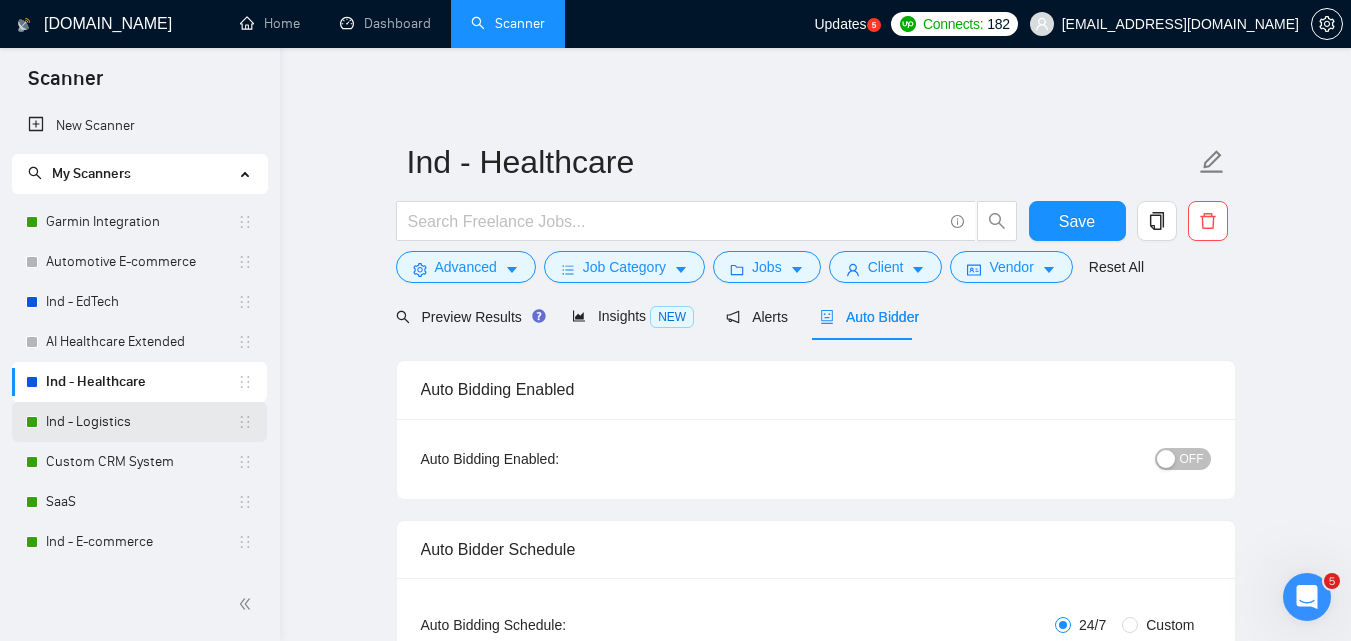 click on "Ind - Logistics" at bounding box center (141, 422) 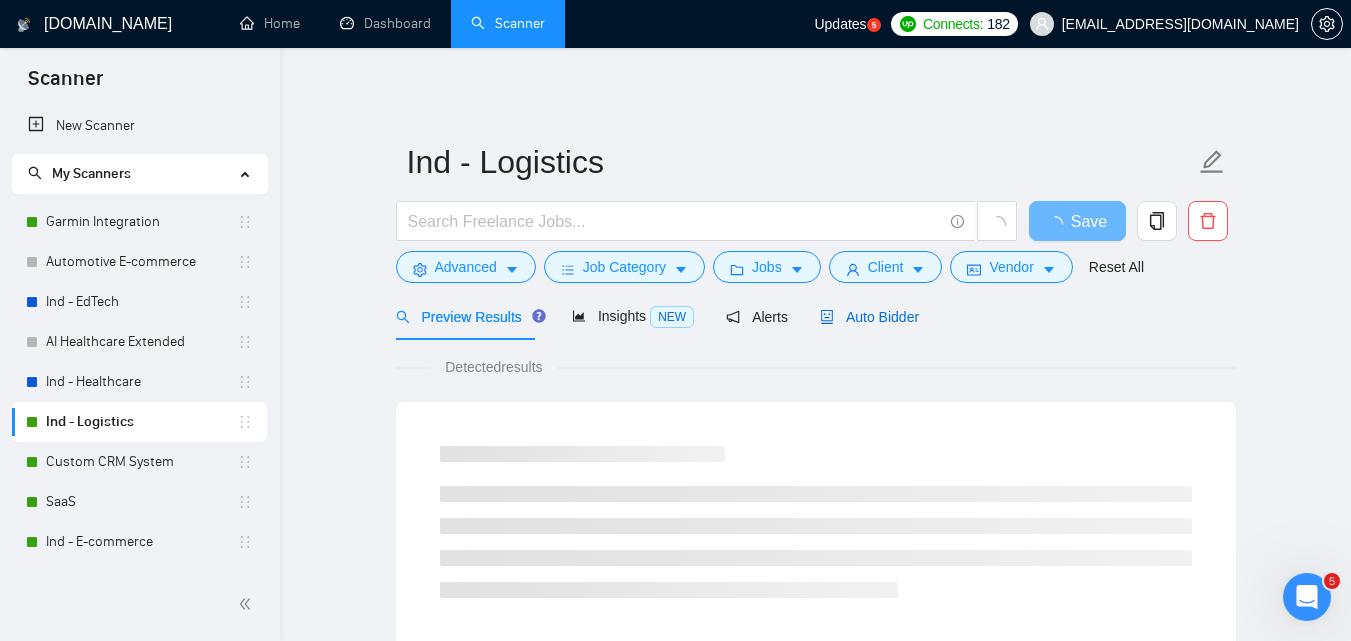click on "Auto Bidder" at bounding box center (869, 317) 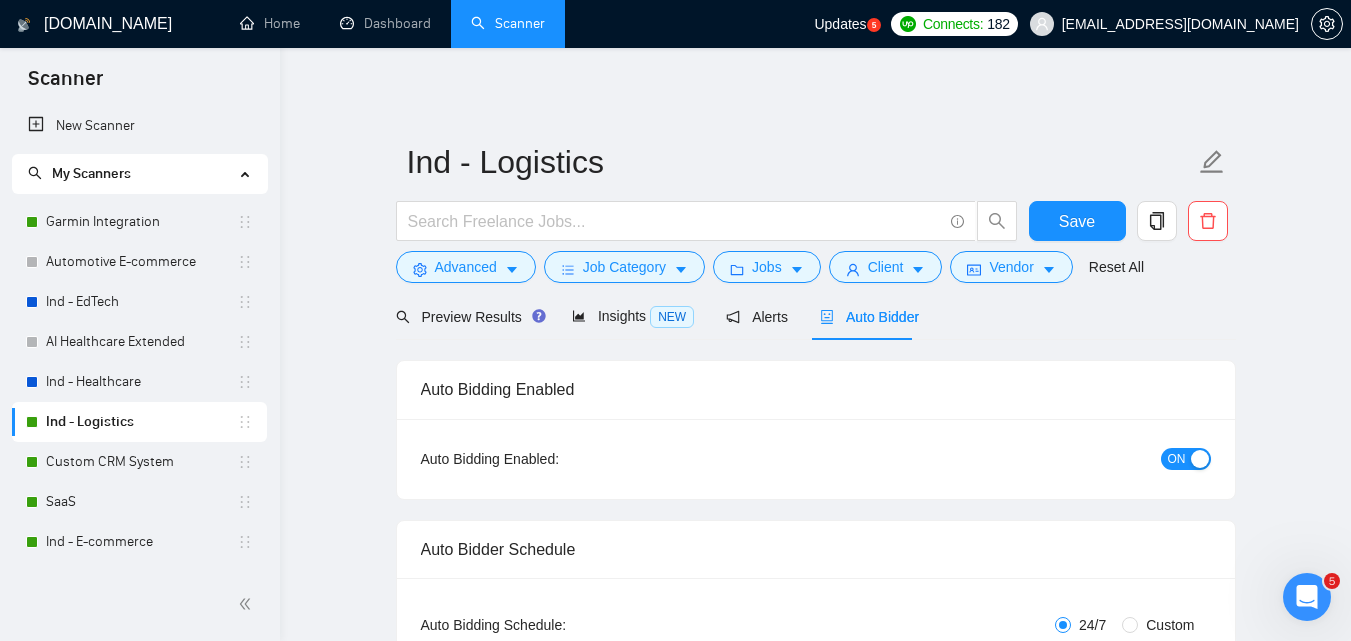 type 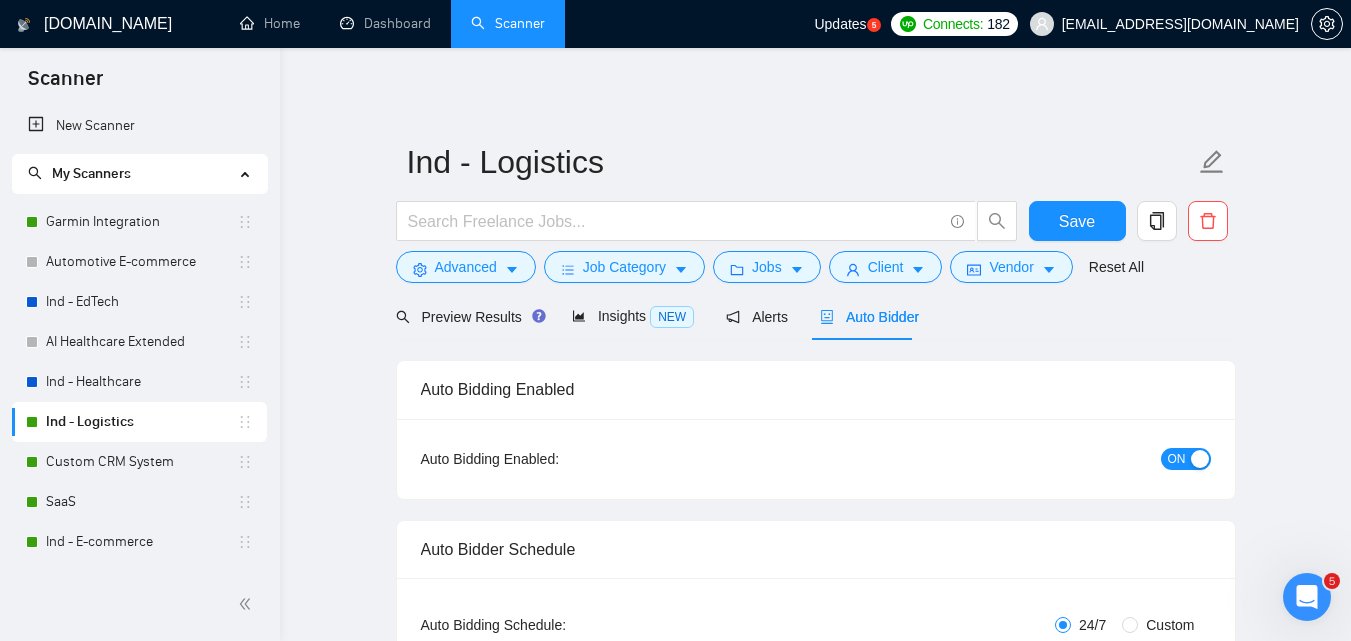 checkbox on "true" 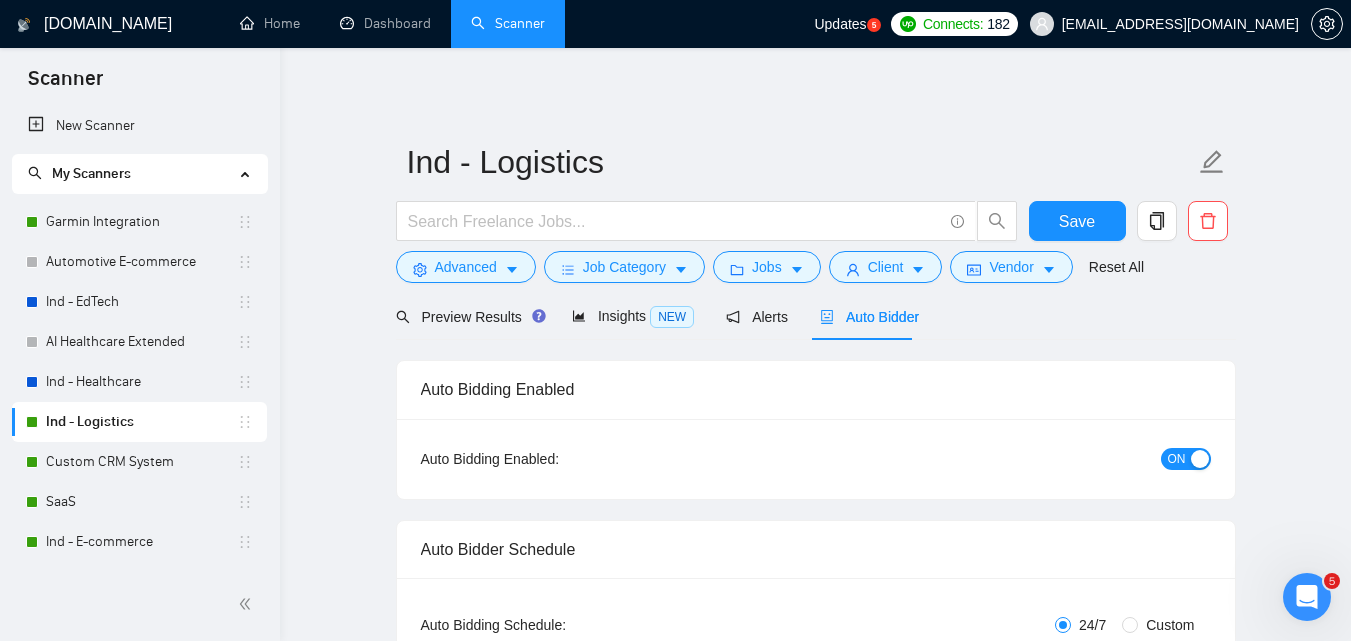 click on "ON" at bounding box center (1177, 459) 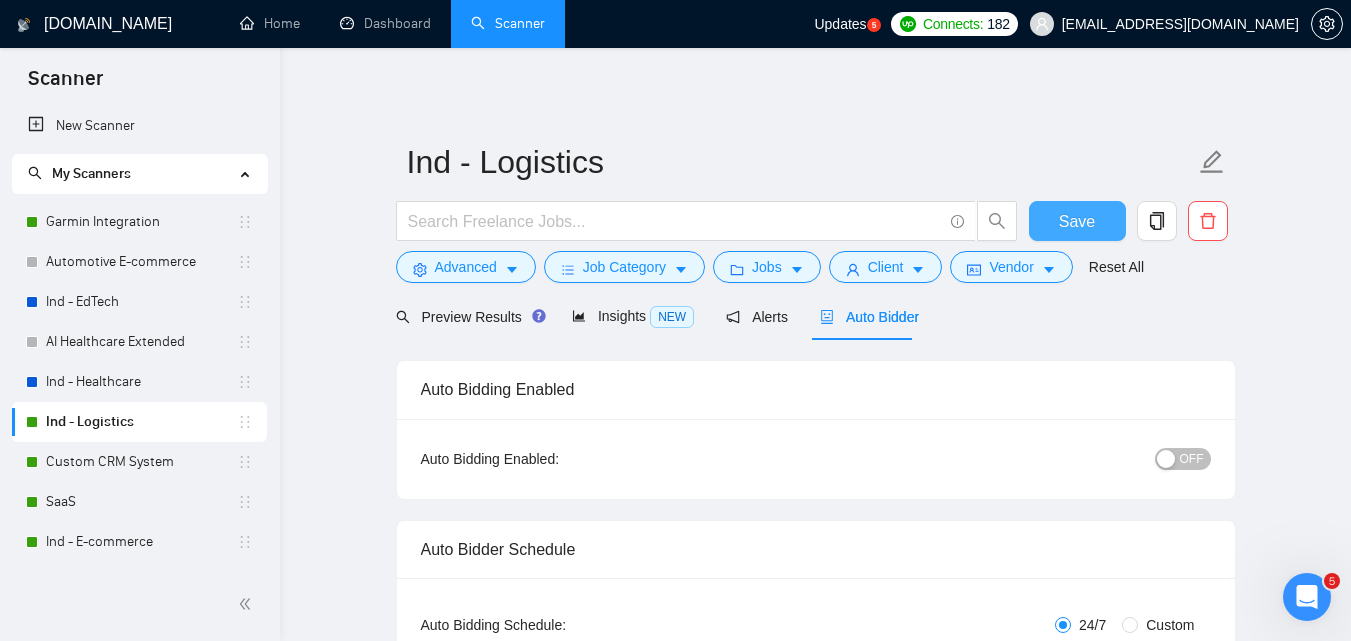 click on "Save" at bounding box center [1077, 221] 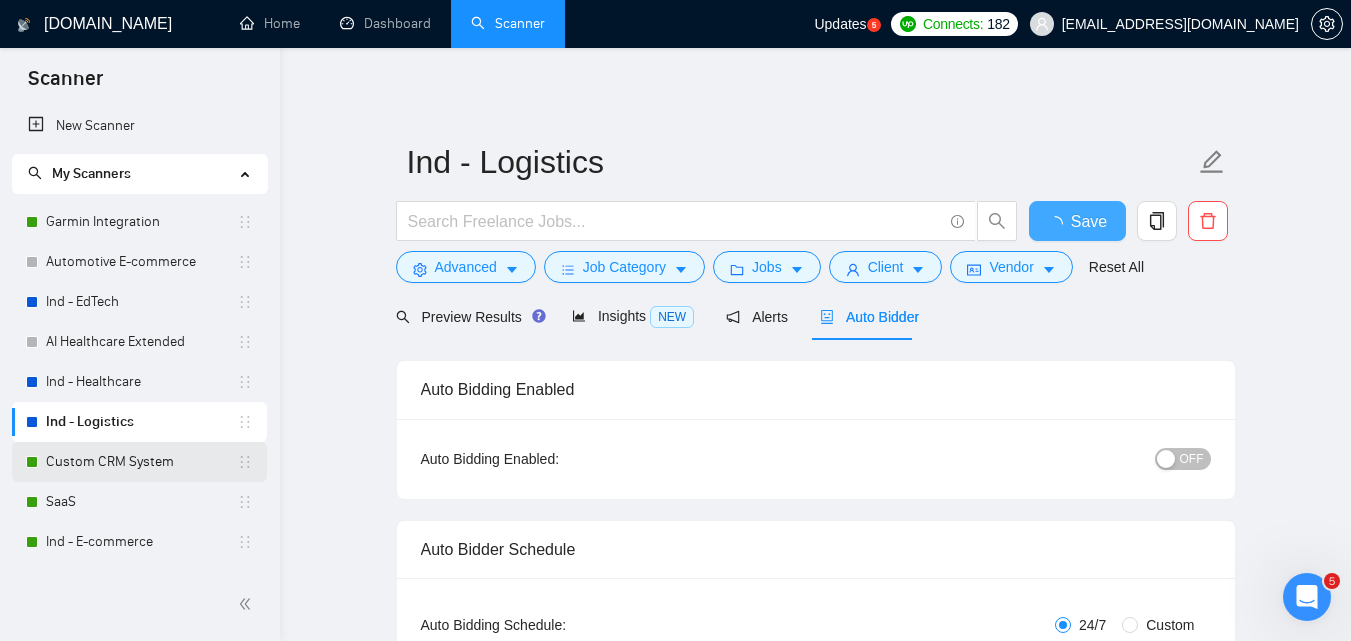 type 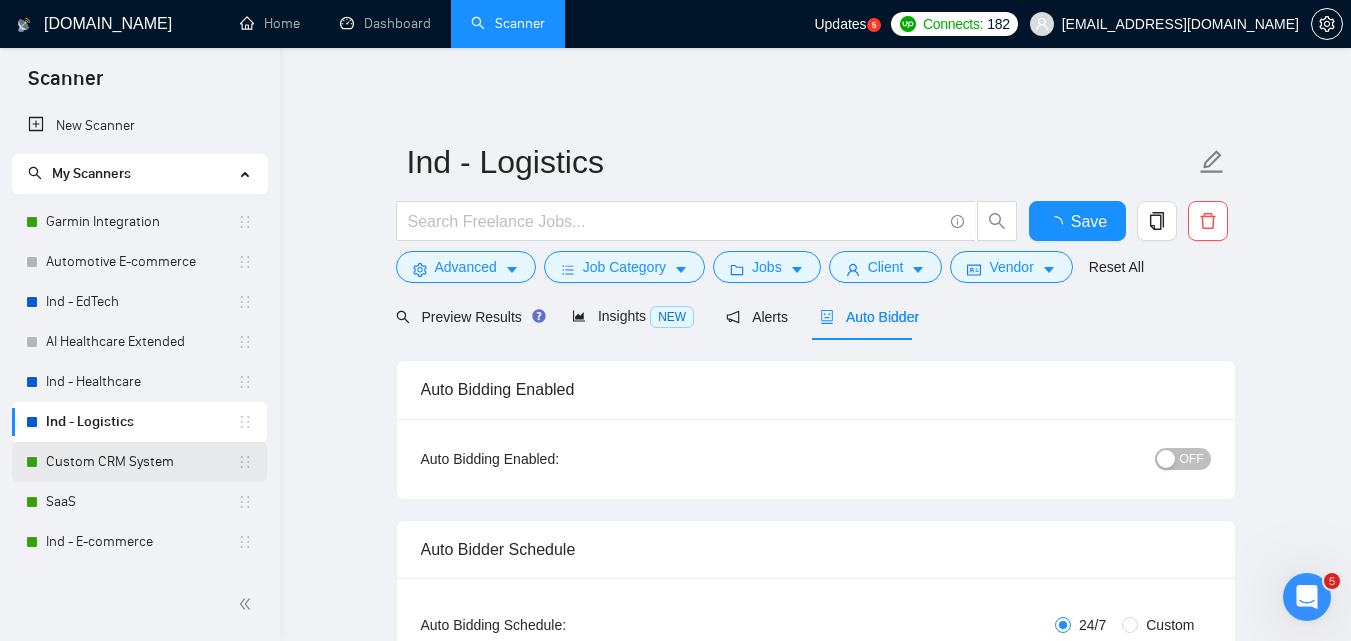click on "Custom CRM System" at bounding box center (141, 462) 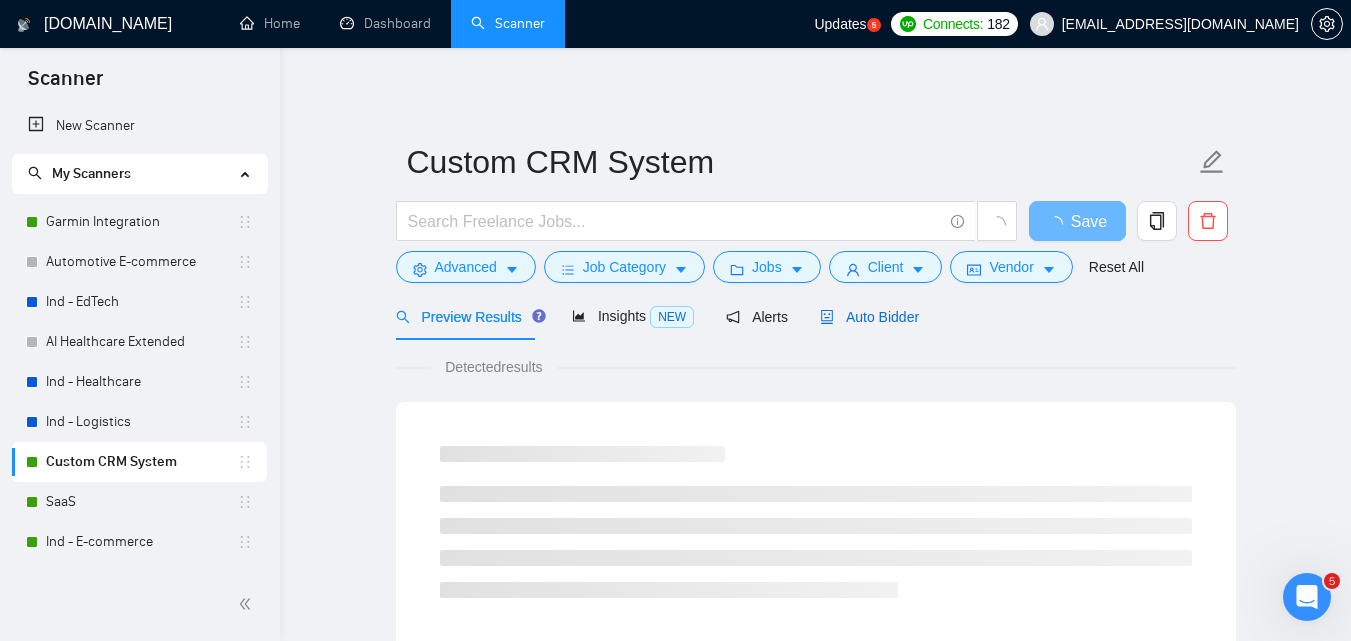 click on "Auto Bidder" at bounding box center [869, 317] 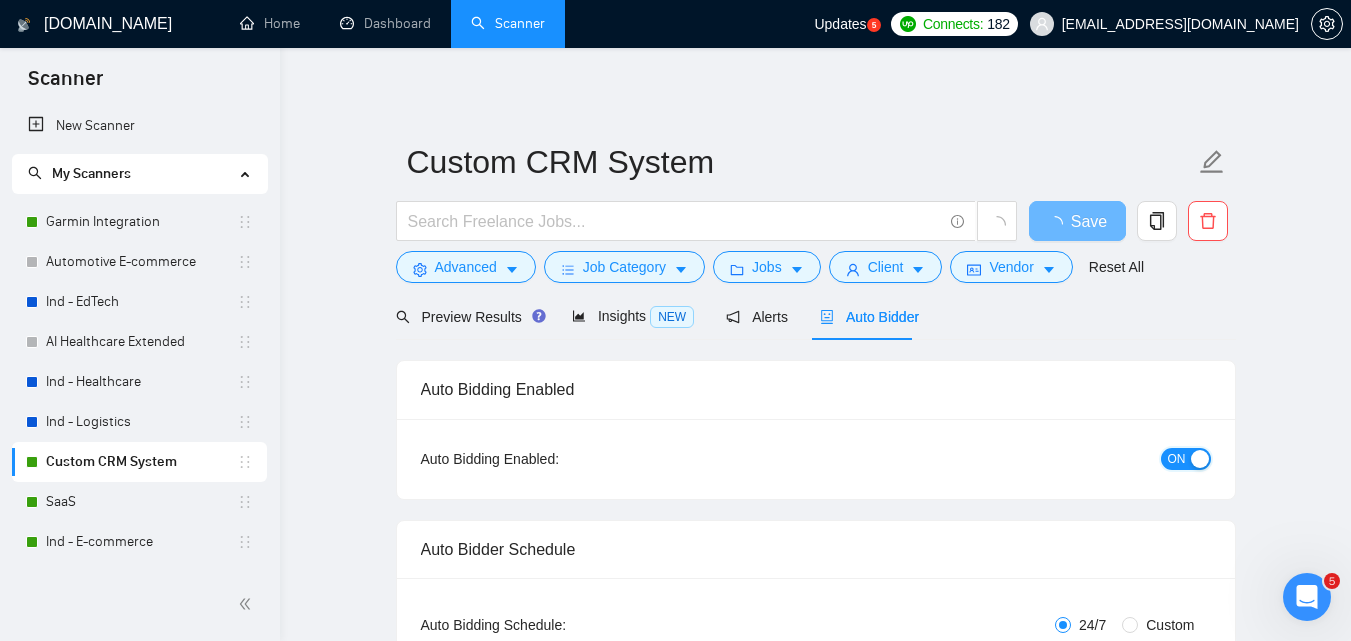 click at bounding box center [1200, 459] 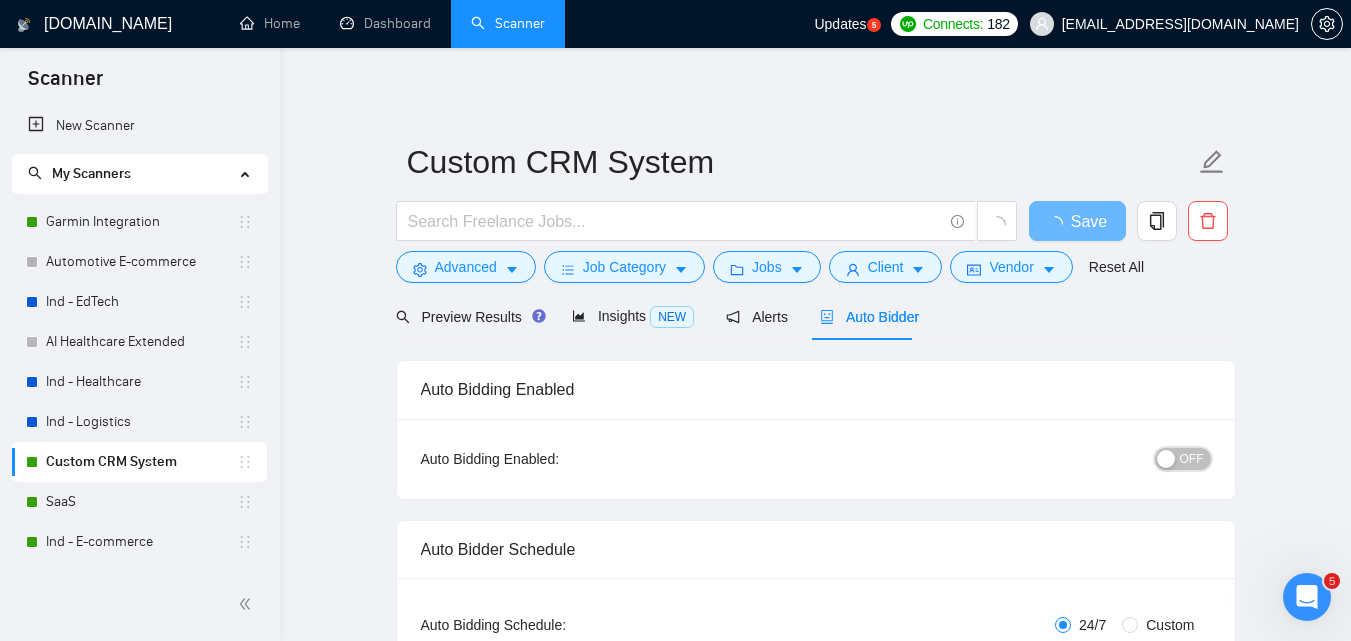 type 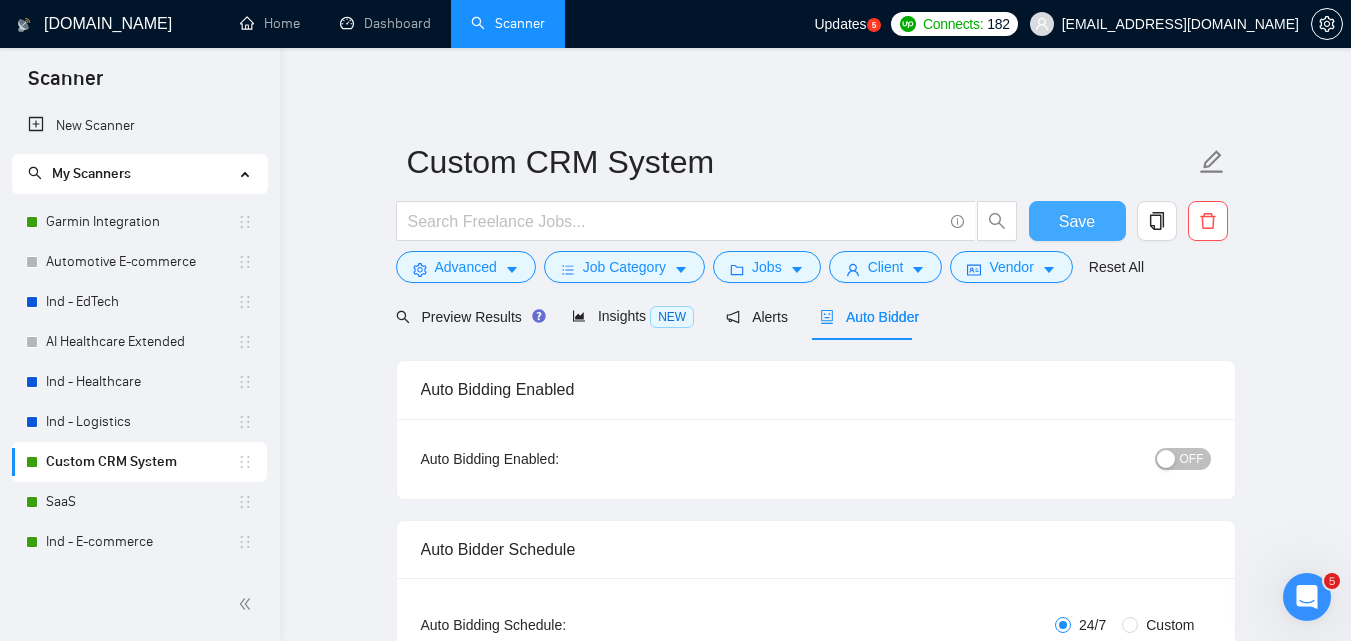 click on "Save" at bounding box center (1077, 221) 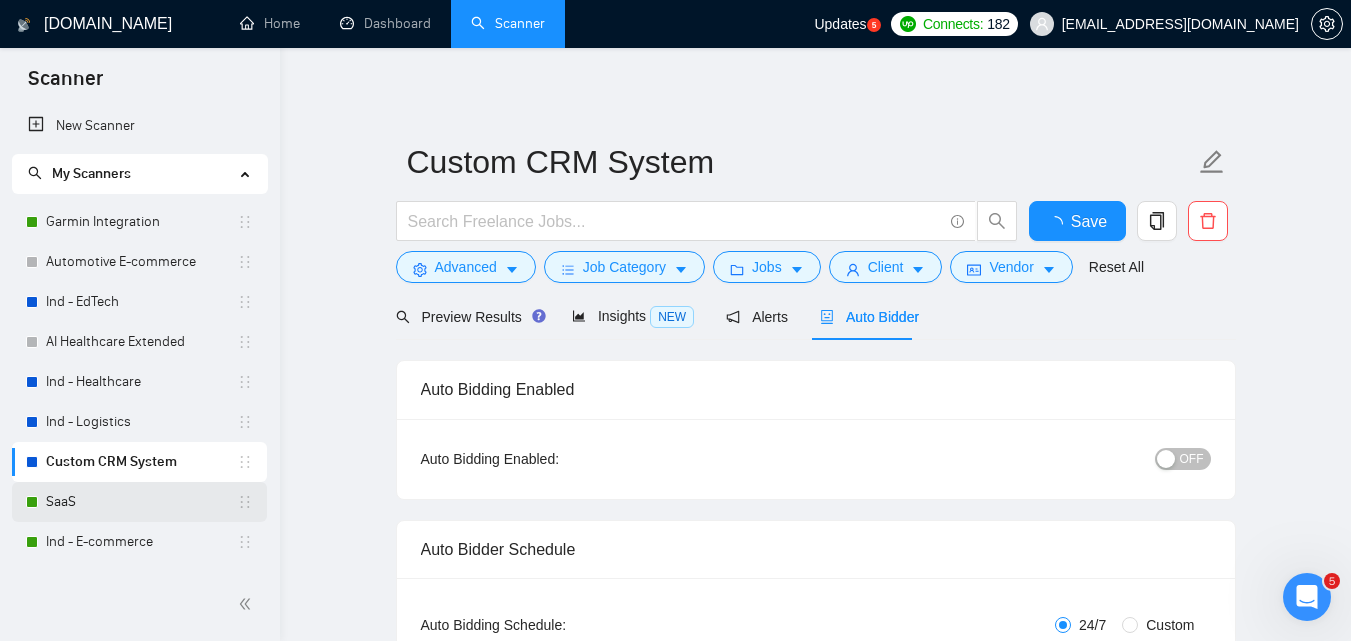 click on "SaaS" at bounding box center (141, 502) 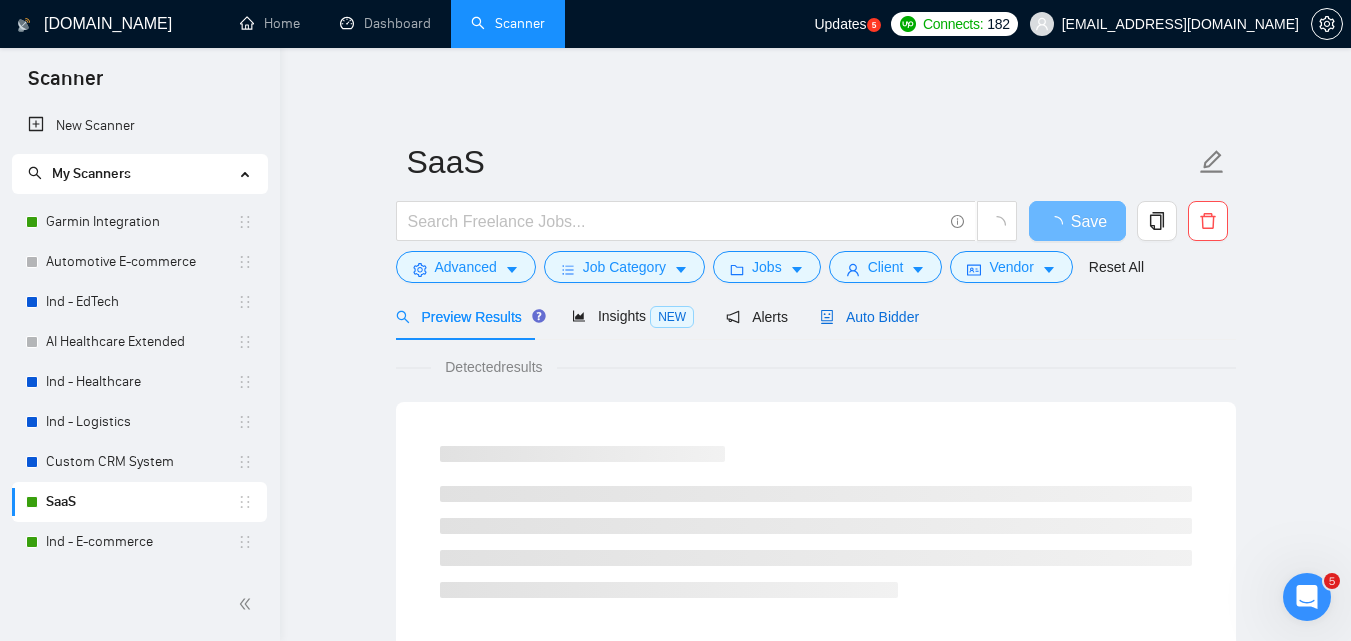 click on "Auto Bidder" at bounding box center (869, 317) 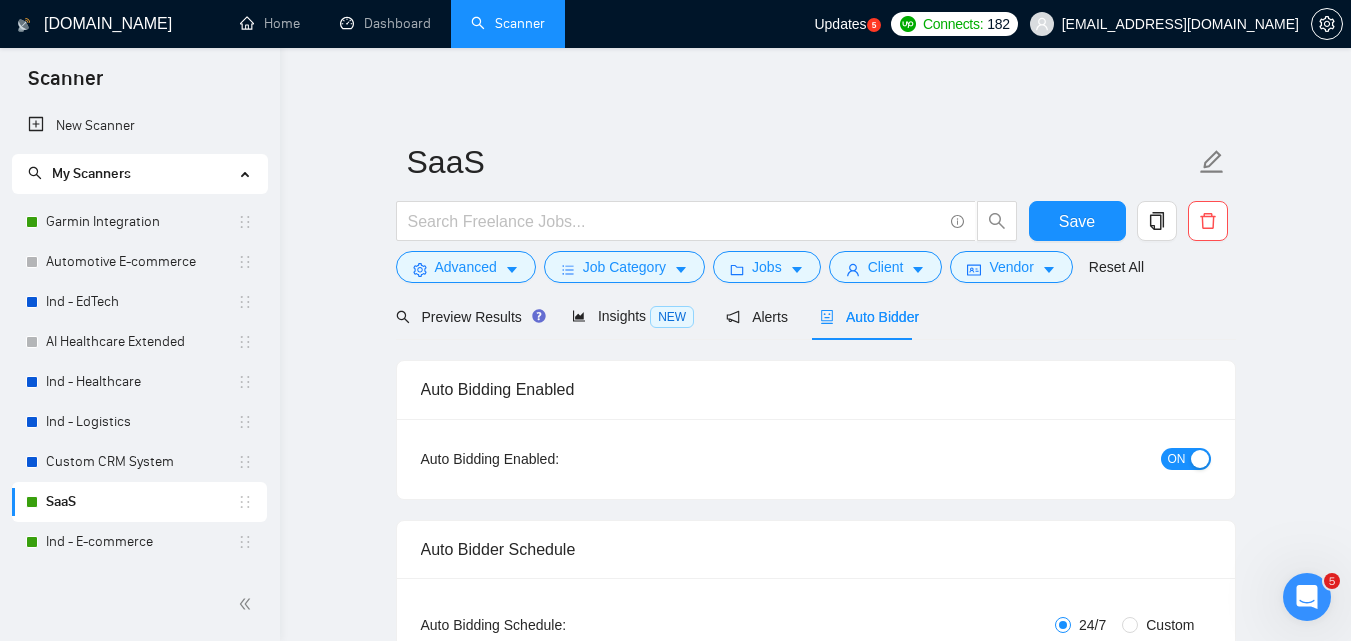 click on "ON" at bounding box center [1186, 459] 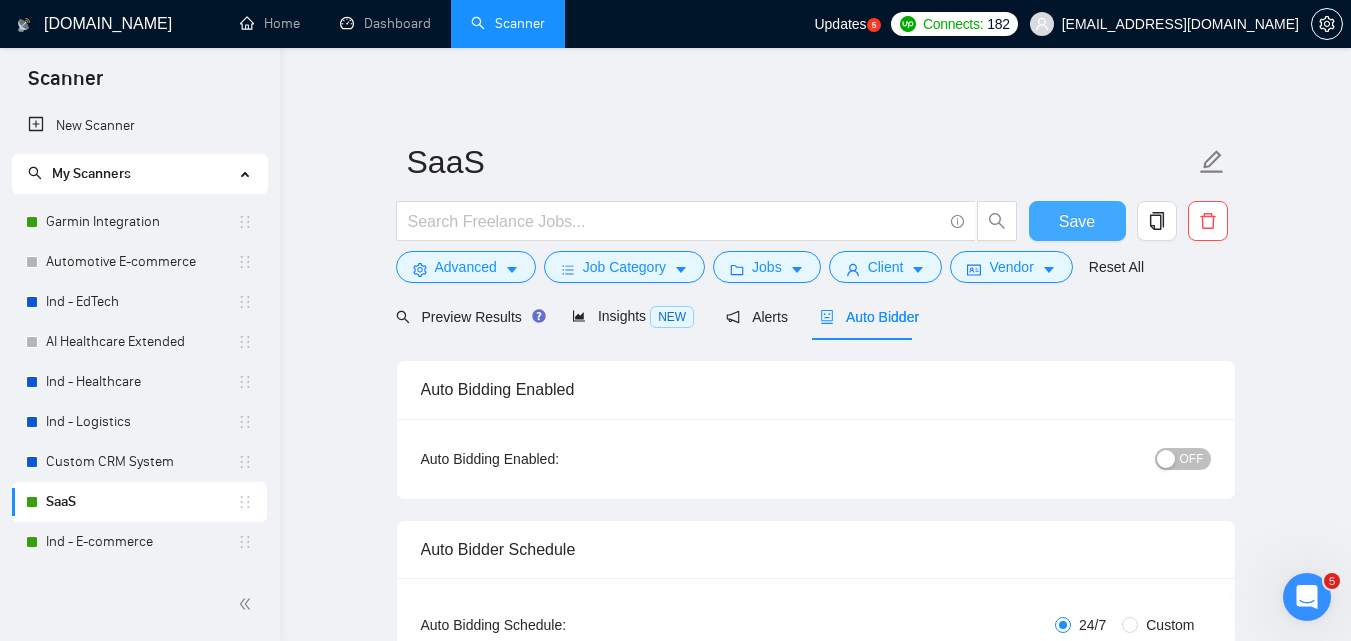 click on "Save" at bounding box center [1077, 221] 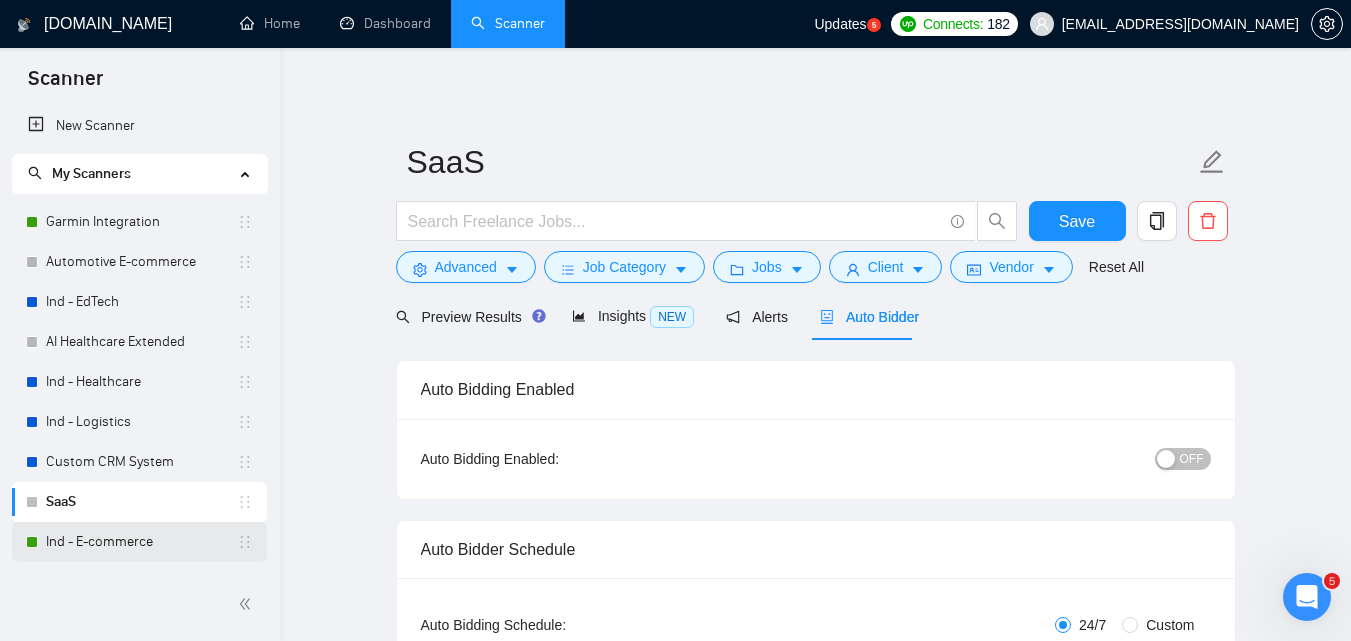 click on "Ind - E-commerce" at bounding box center (141, 542) 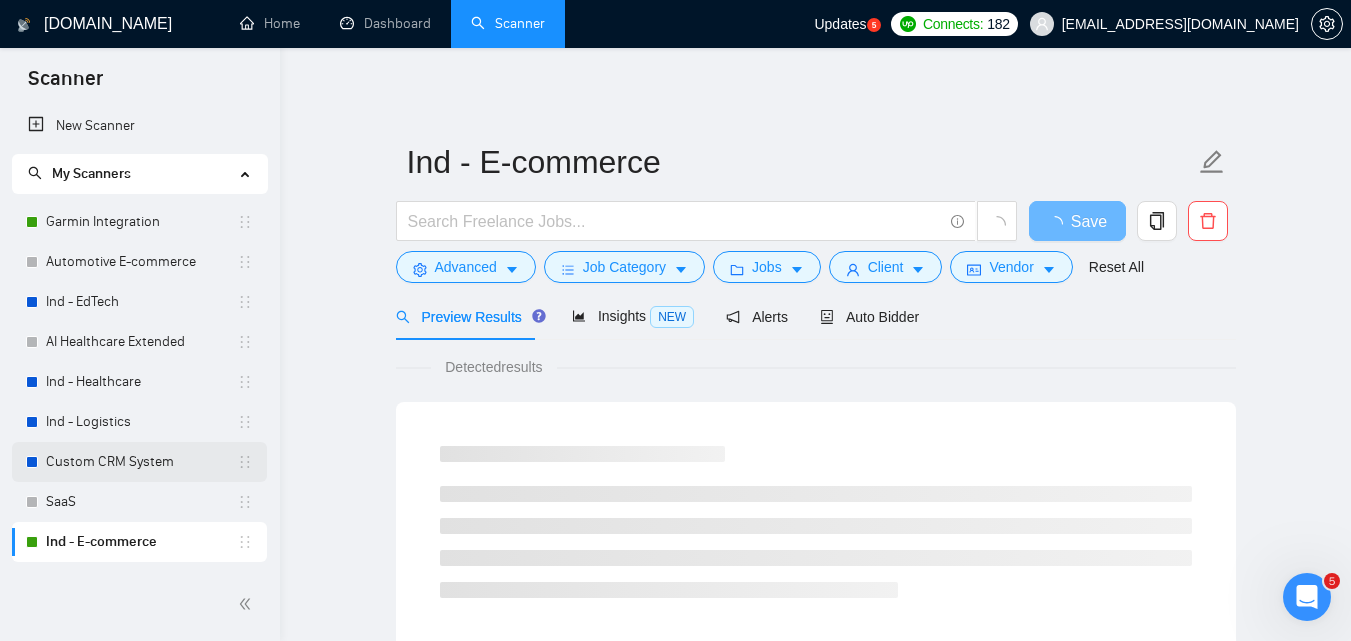 scroll, scrollTop: 114, scrollLeft: 0, axis: vertical 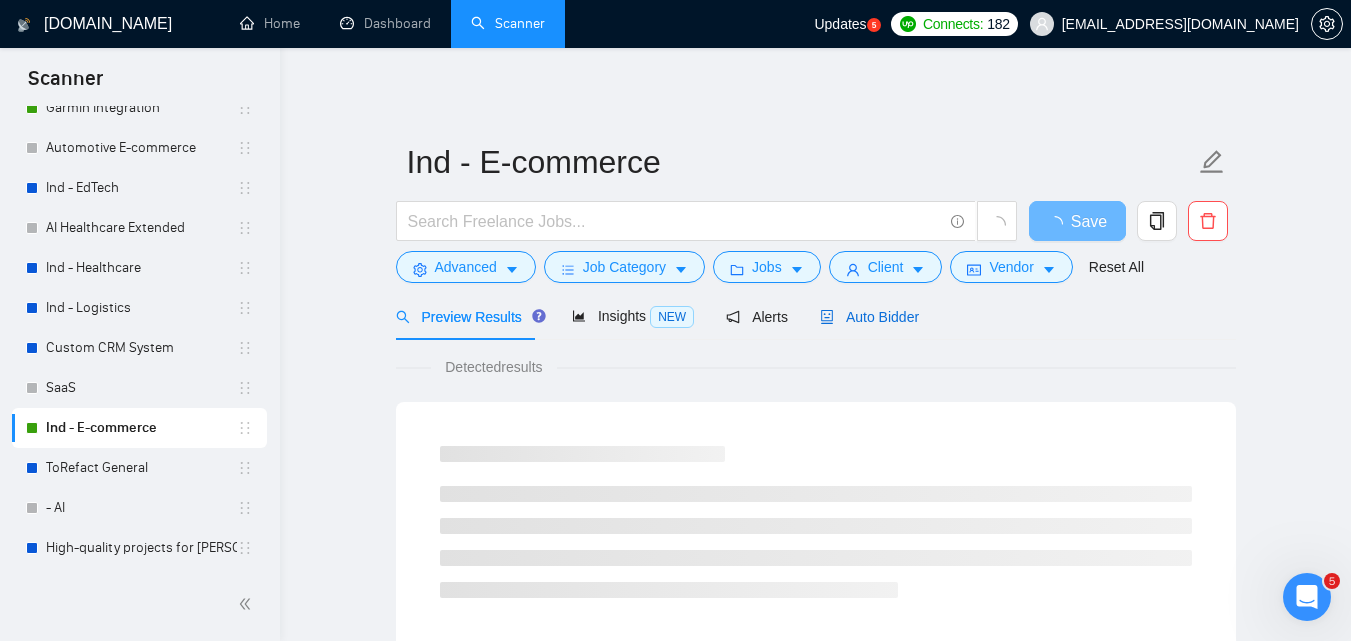 click on "Auto Bidder" at bounding box center [869, 317] 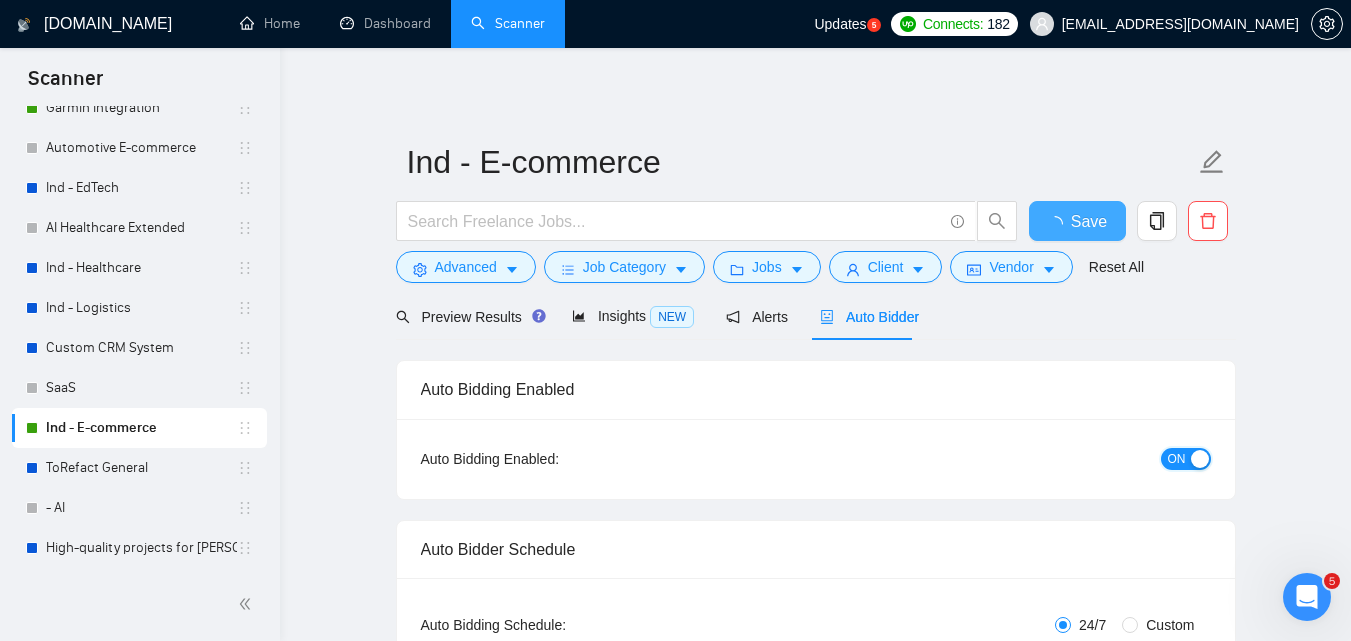 click at bounding box center [1200, 459] 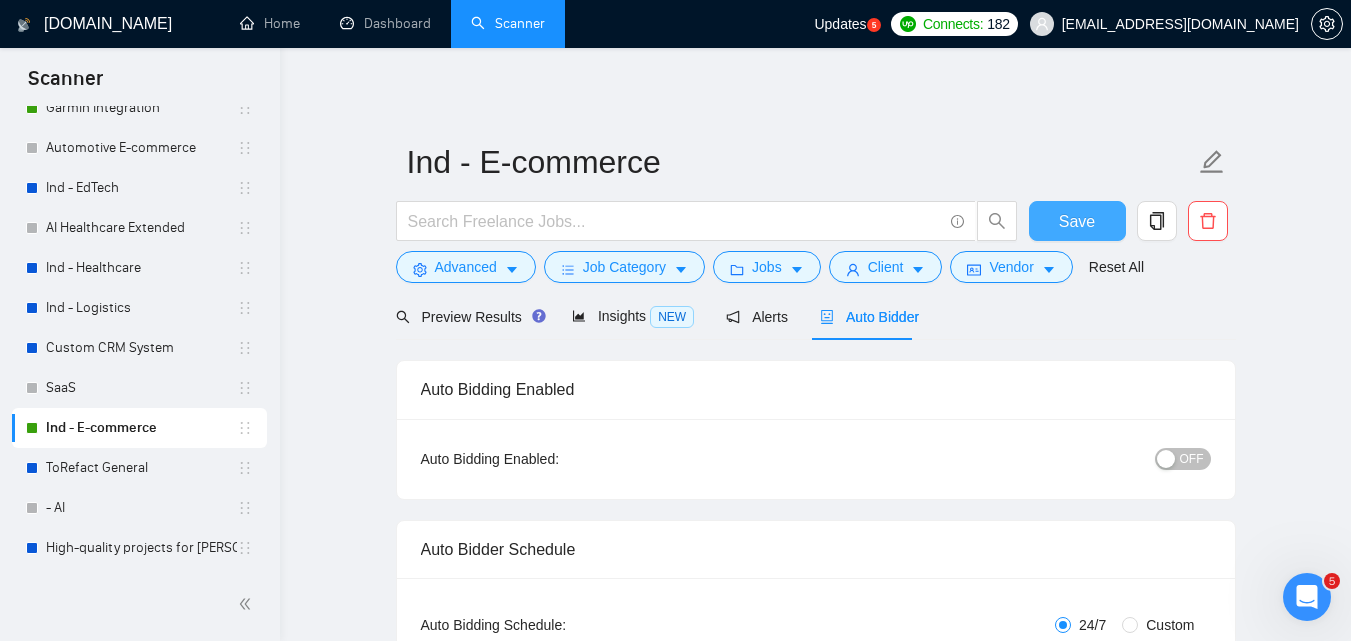 click on "Save" at bounding box center (1077, 221) 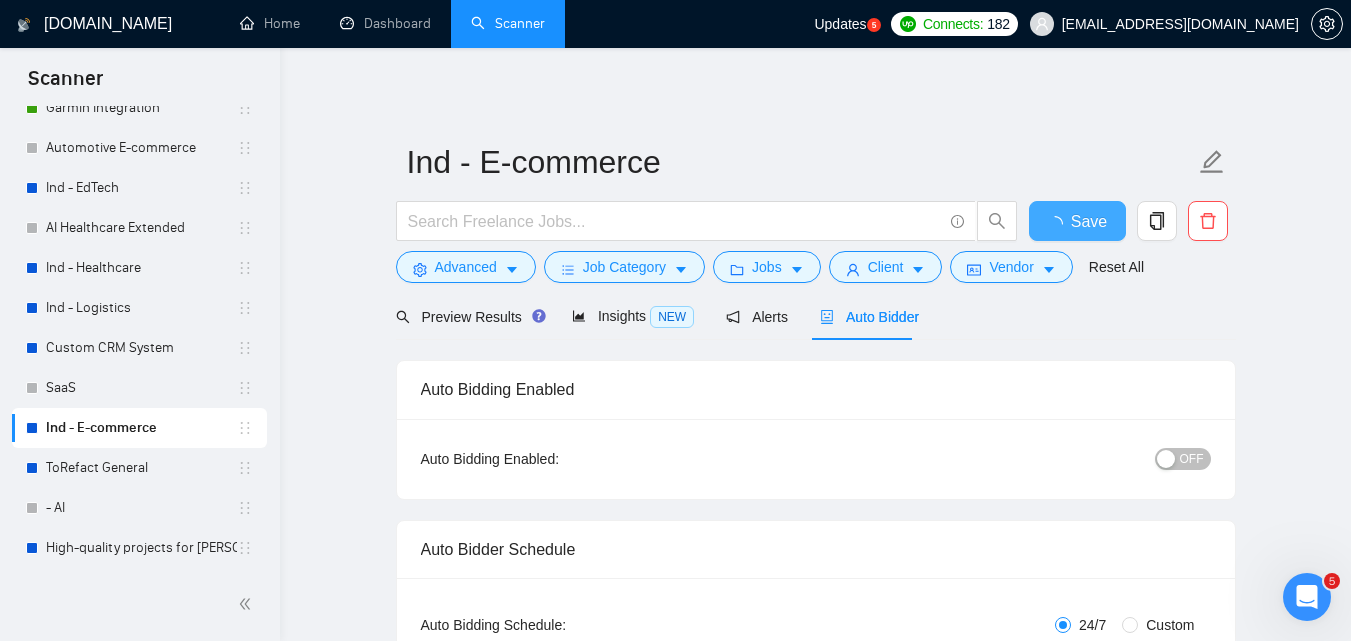 type 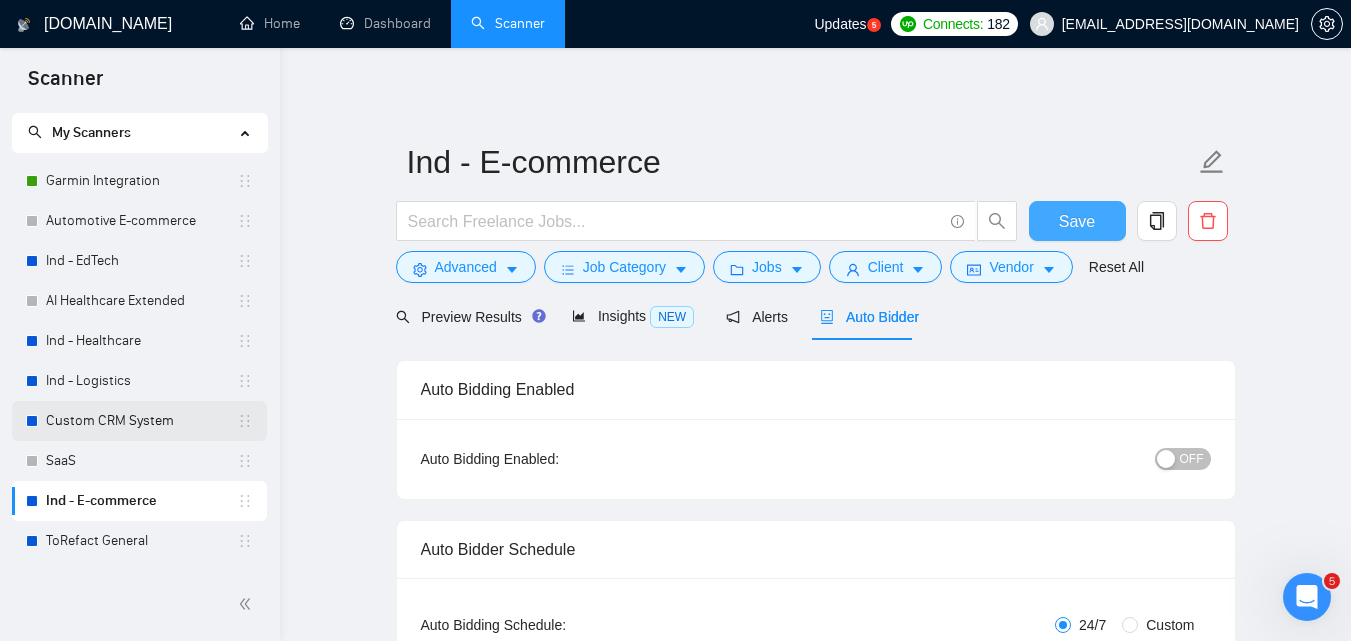 scroll, scrollTop: 0, scrollLeft: 0, axis: both 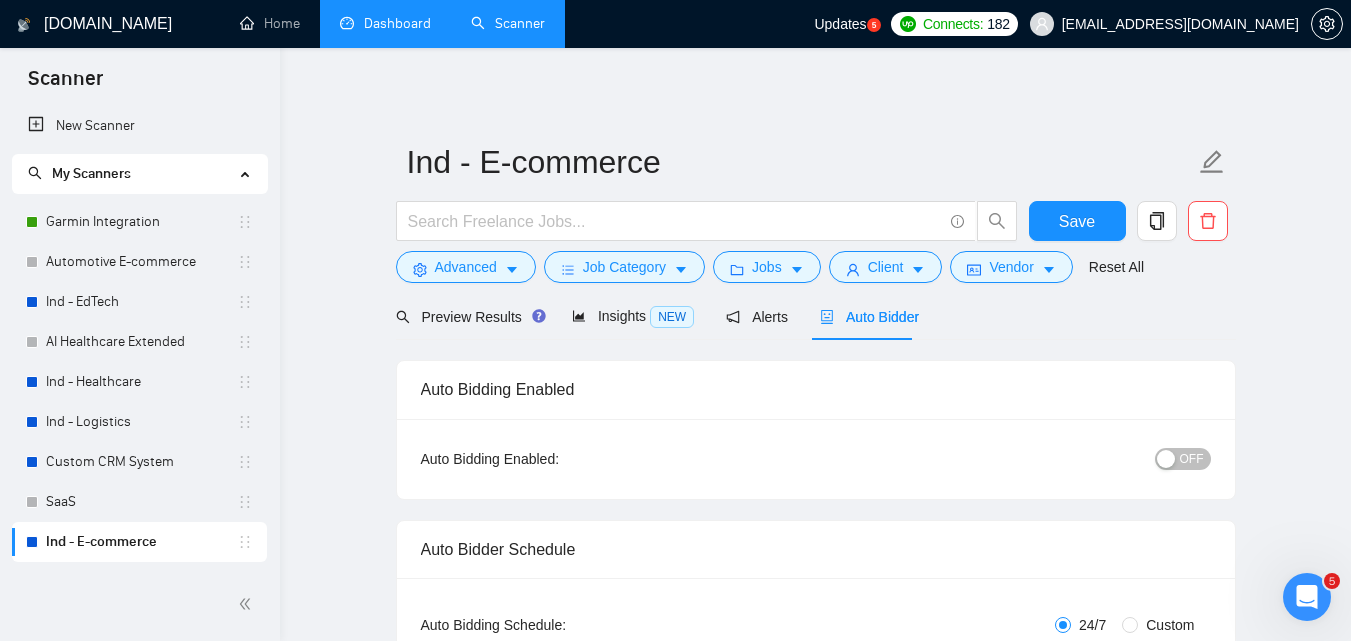 click on "Dashboard" at bounding box center [385, 23] 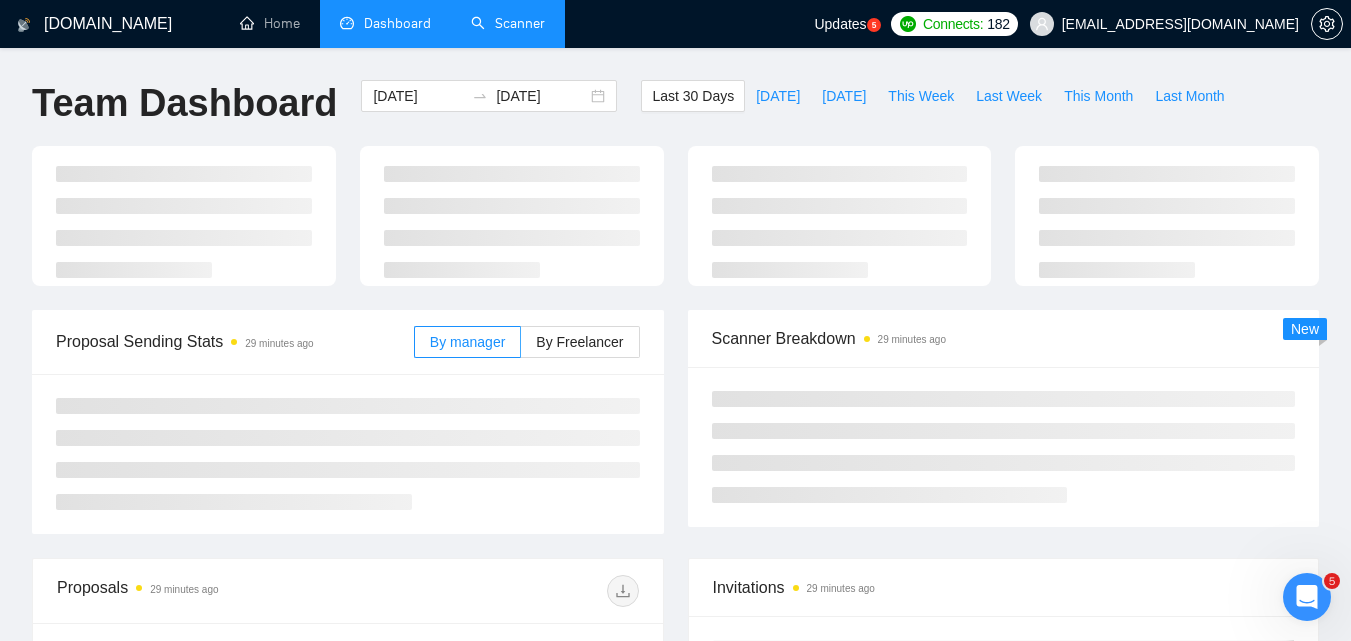 type on "[DATE]" 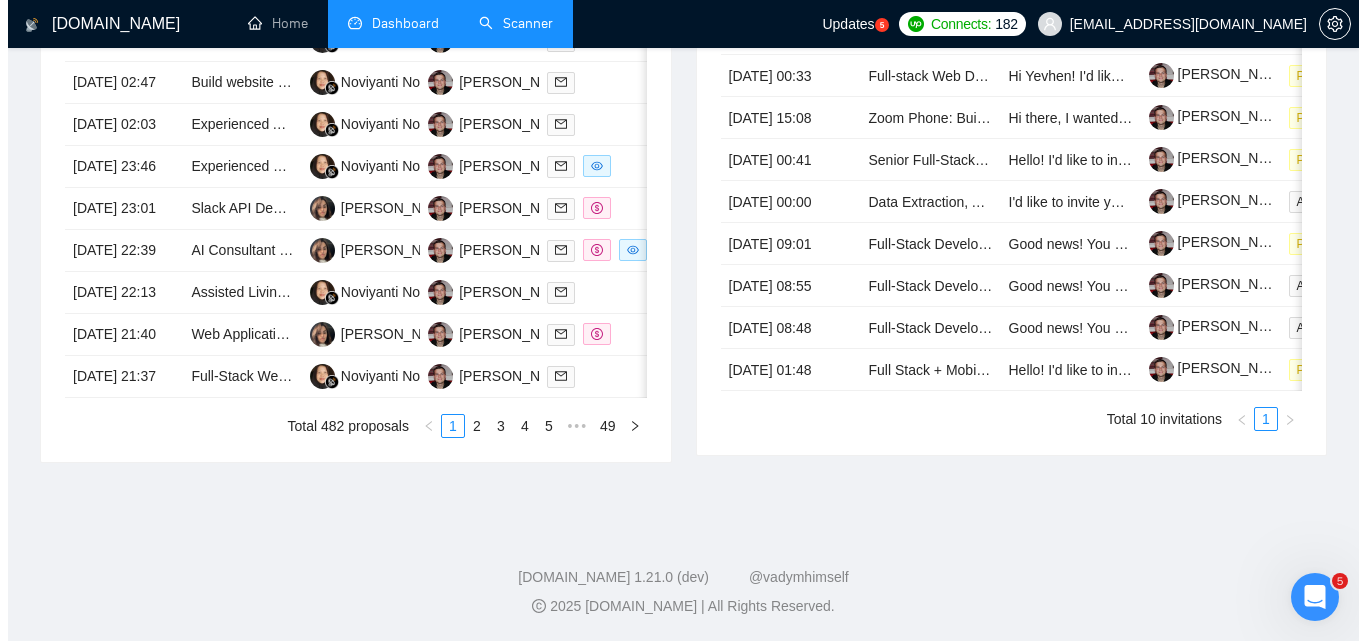 scroll, scrollTop: 1100, scrollLeft: 0, axis: vertical 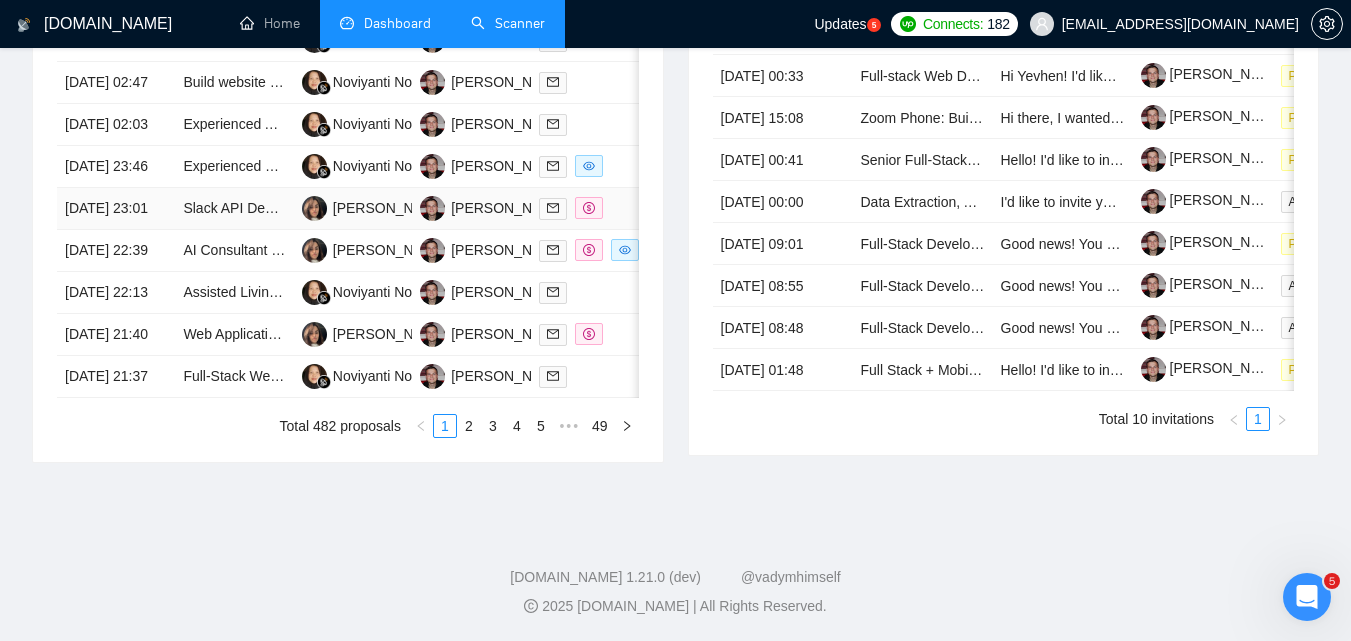 click on "[DATE] 23:01" at bounding box center [116, 209] 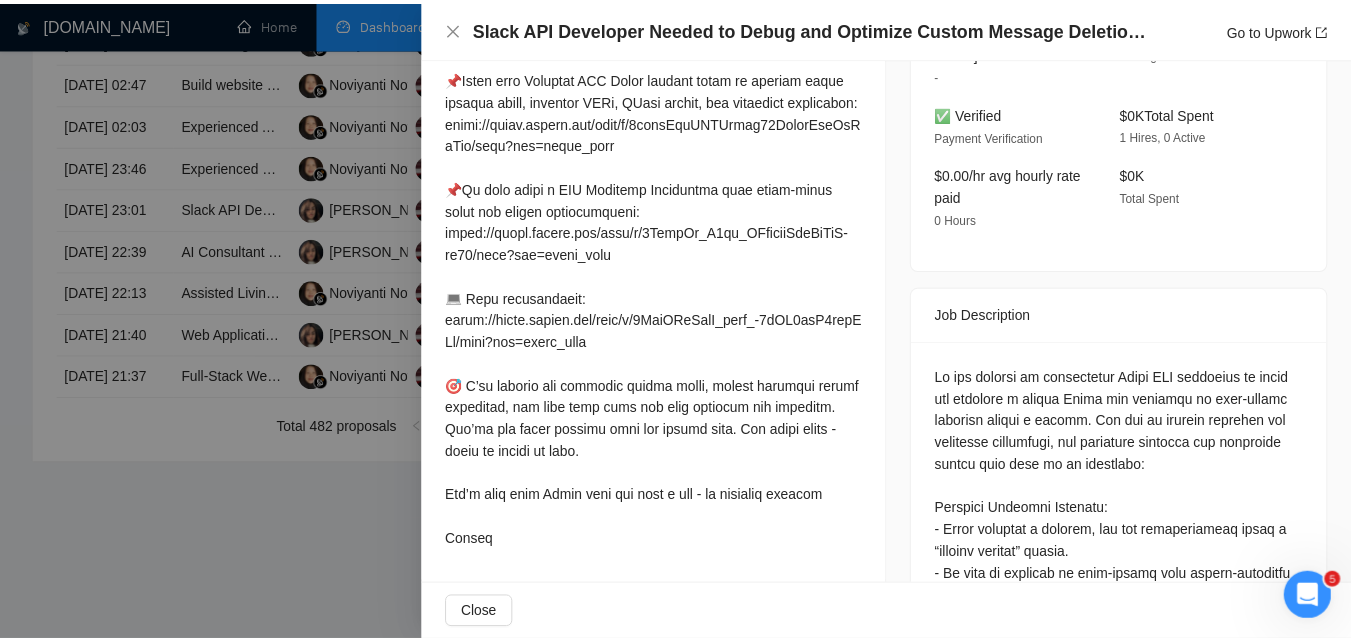 scroll, scrollTop: 162, scrollLeft: 0, axis: vertical 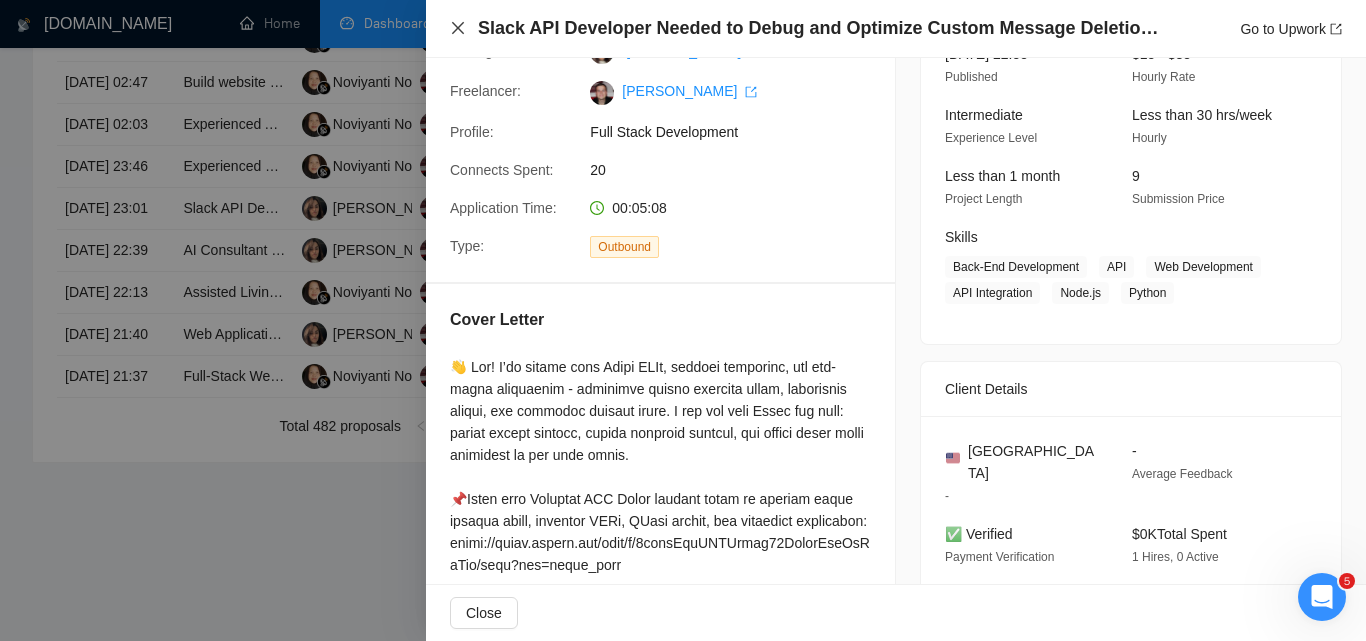 click 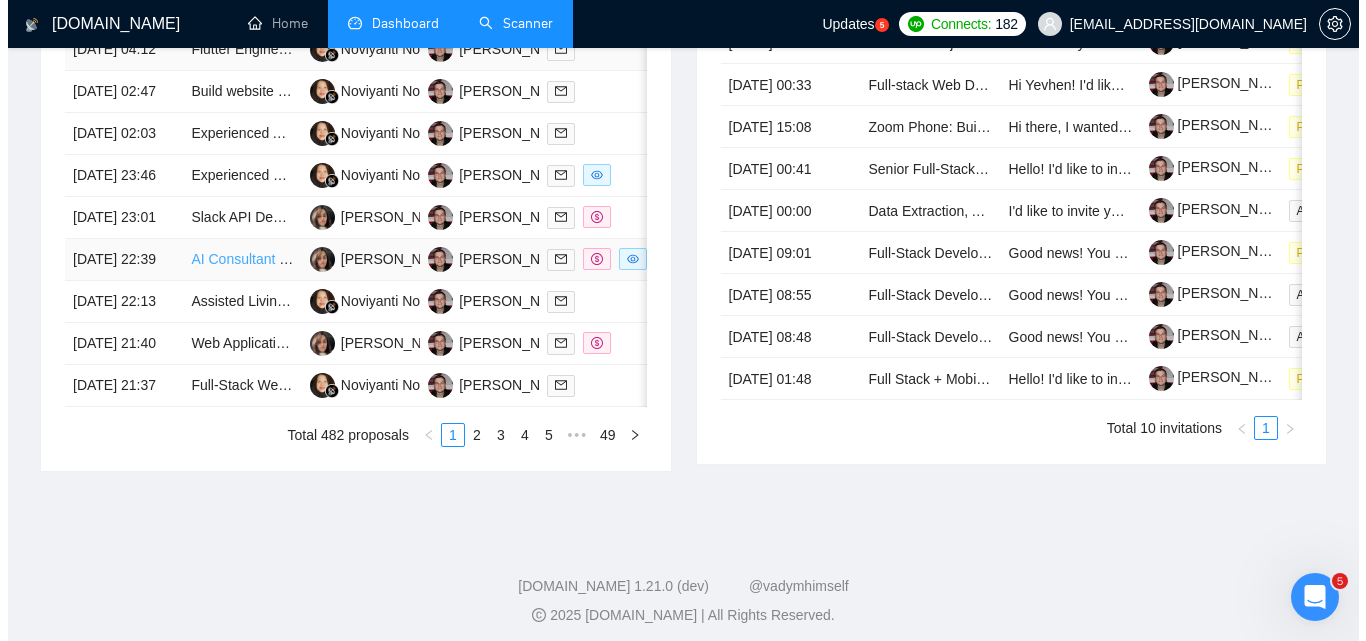 scroll, scrollTop: 1000, scrollLeft: 0, axis: vertical 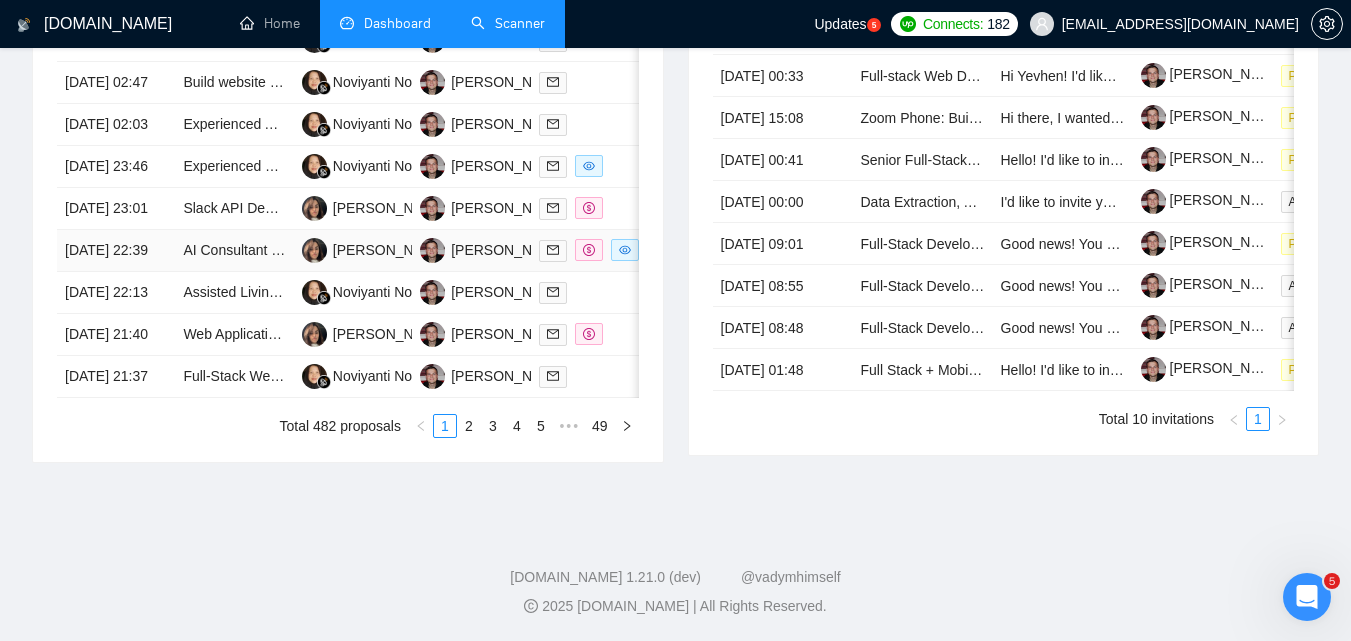 click on "[DATE] 22:39" at bounding box center [116, 251] 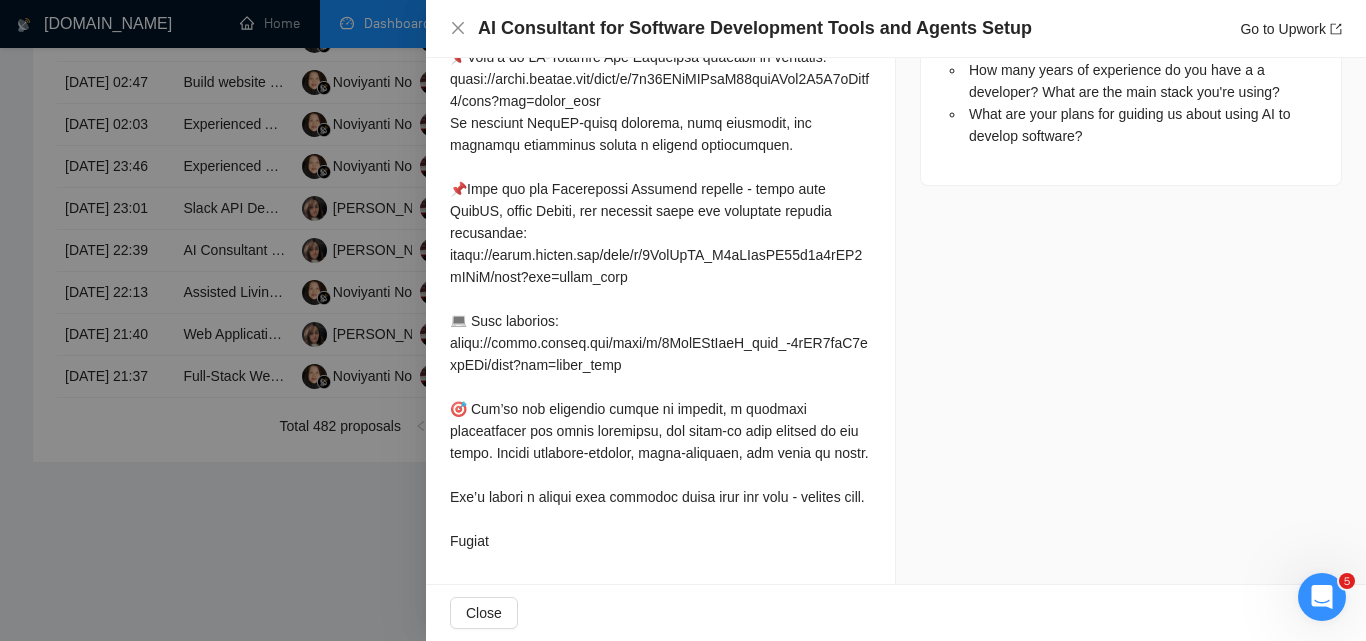 scroll, scrollTop: 1329, scrollLeft: 0, axis: vertical 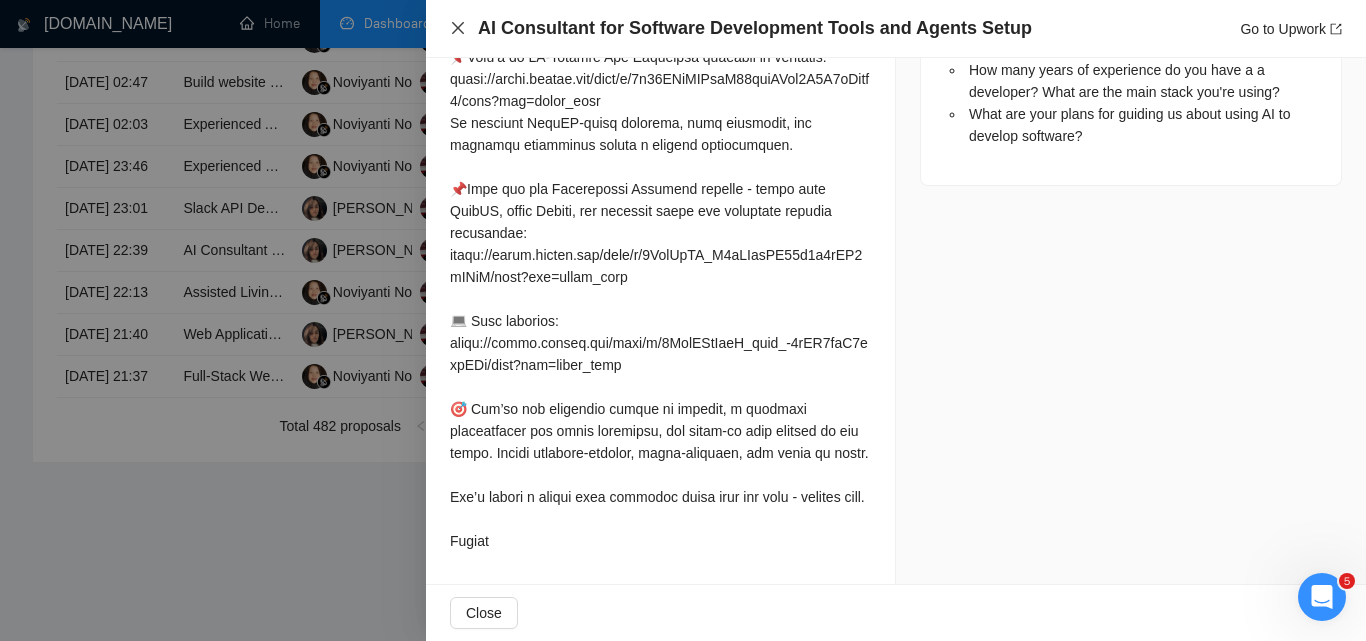 click 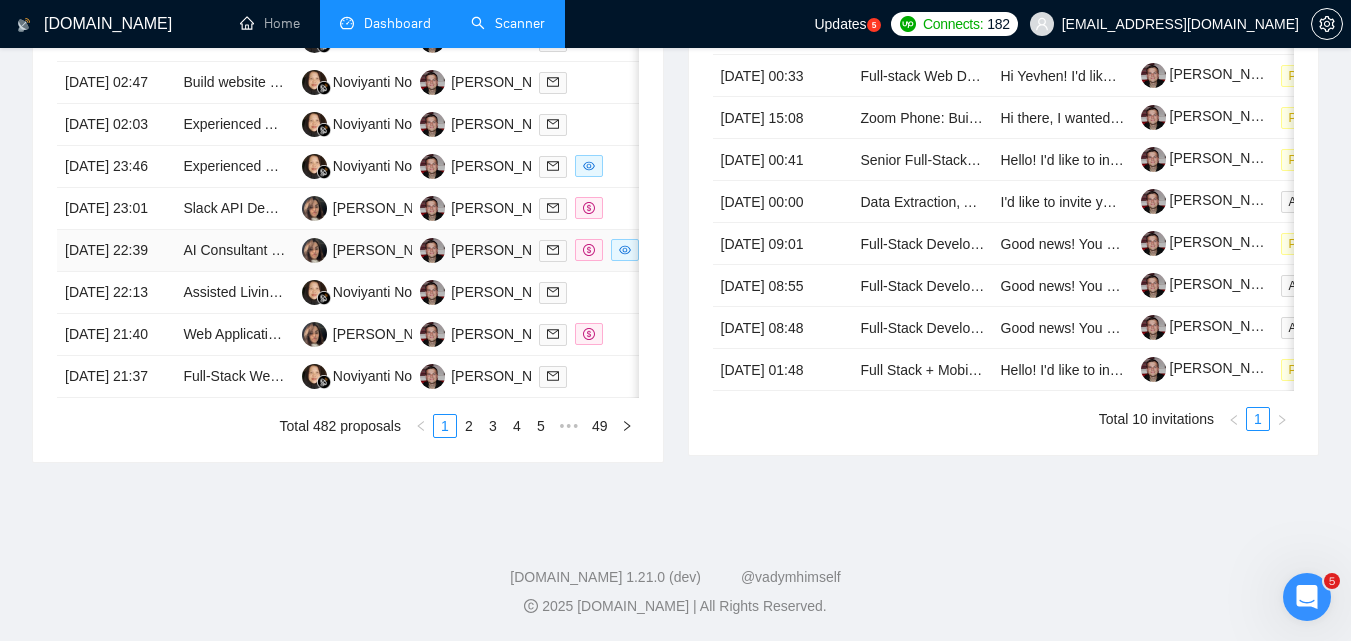 click on "[DATE] 22:39" at bounding box center (116, 251) 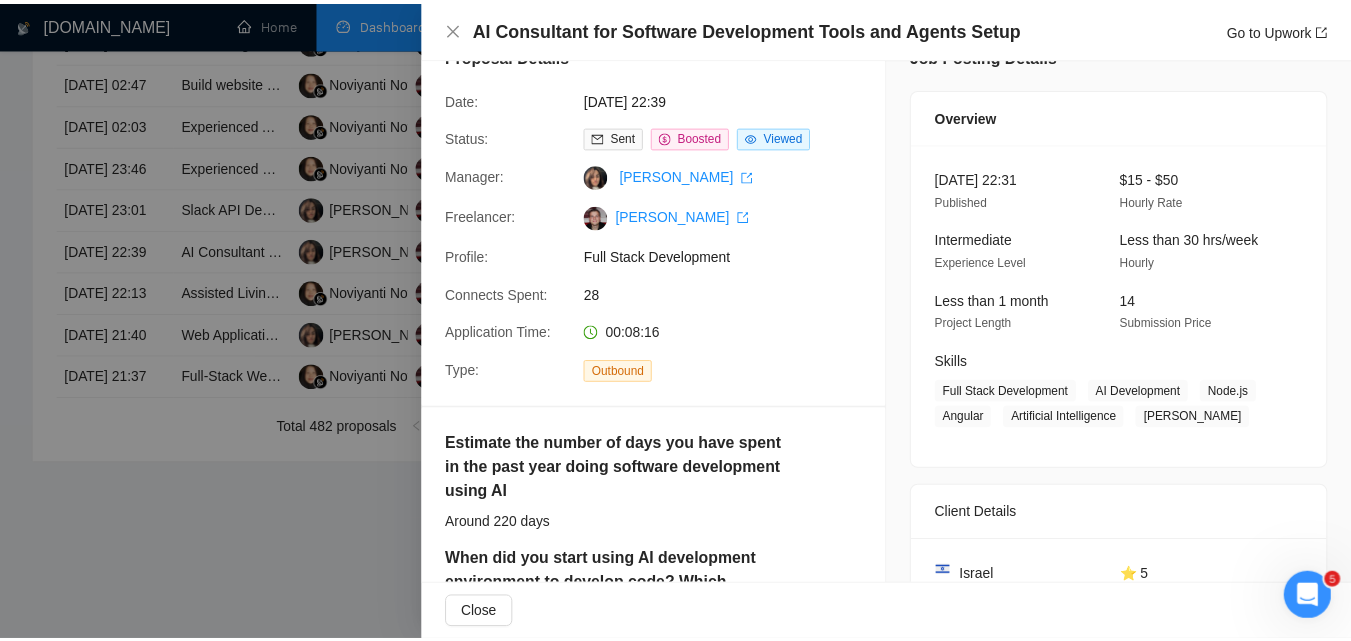 scroll, scrollTop: 29, scrollLeft: 0, axis: vertical 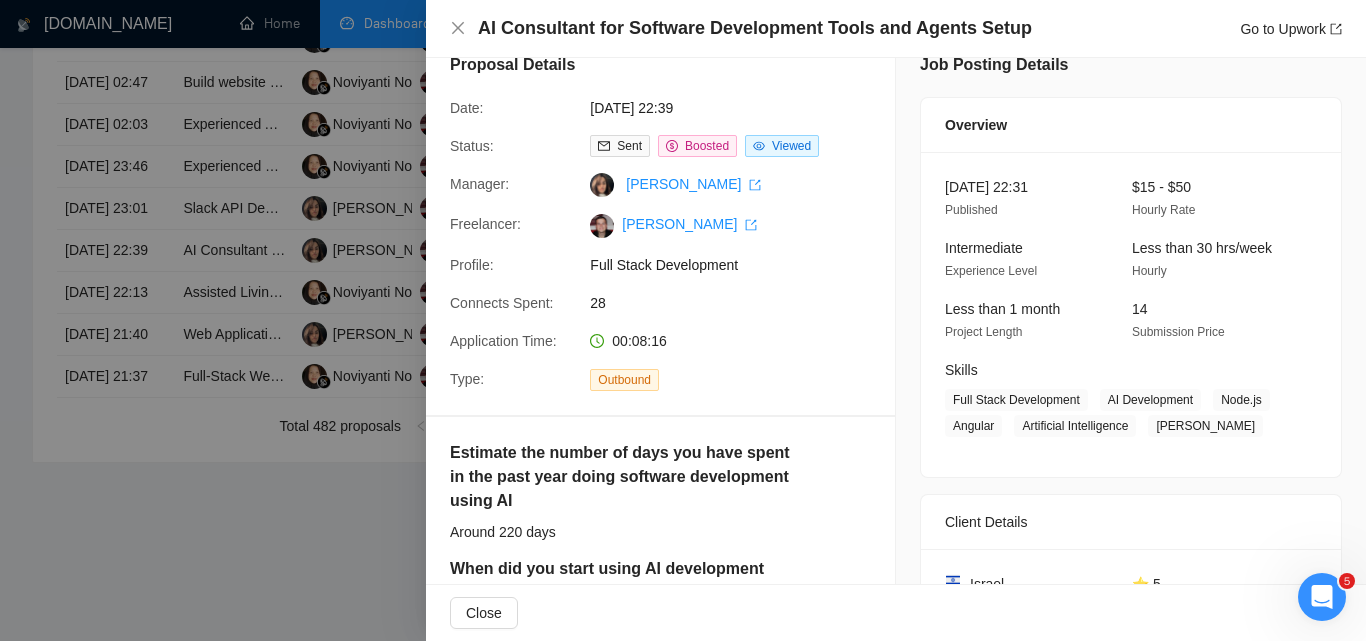 click on "AI Consultant for Software Development Tools and Agents Setup Go to Upwork" at bounding box center (896, 28) 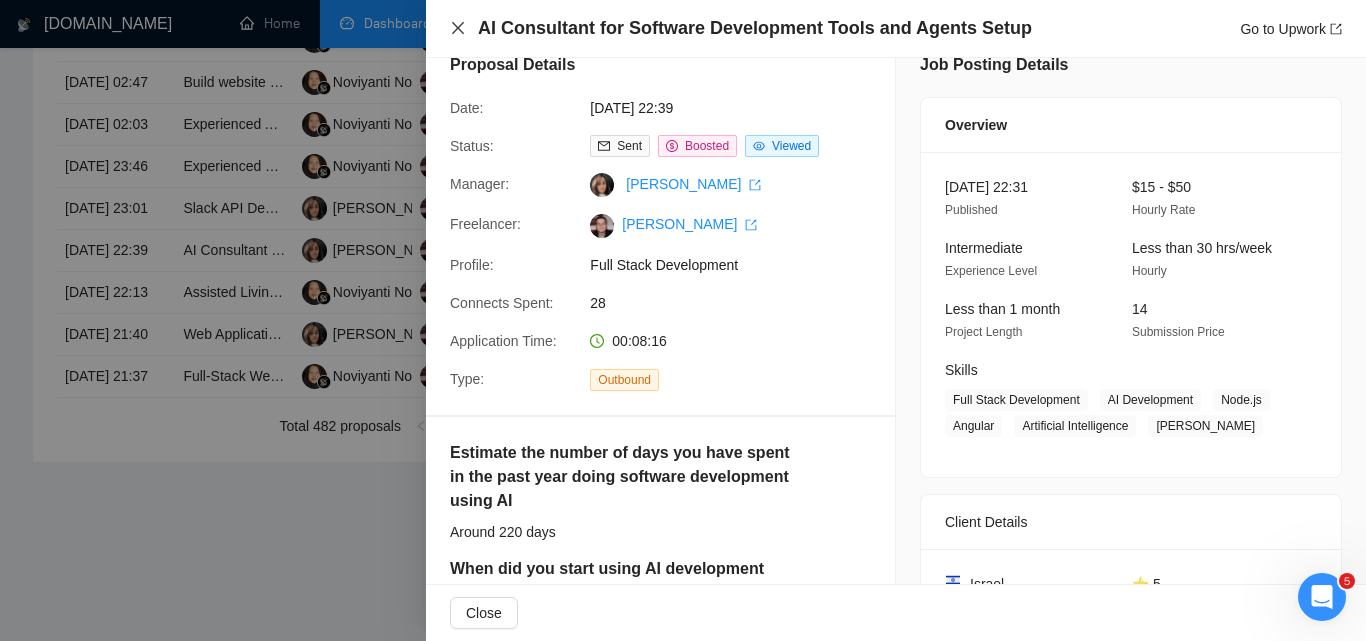 click 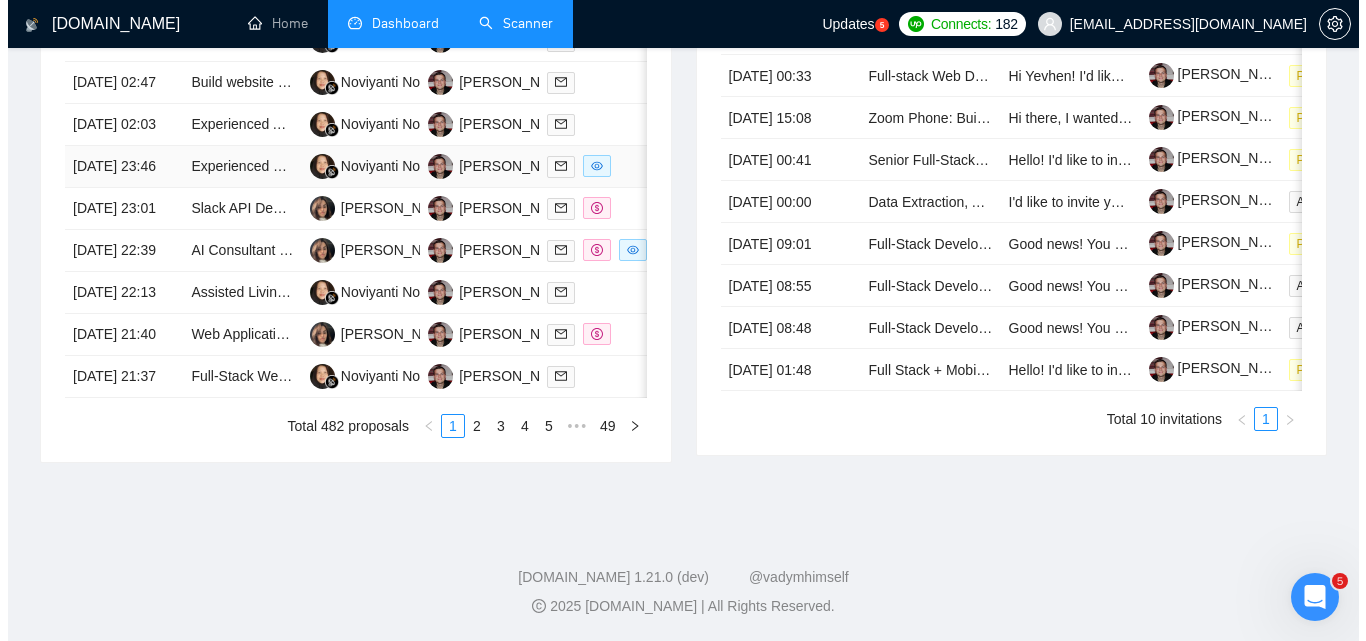 scroll, scrollTop: 1100, scrollLeft: 0, axis: vertical 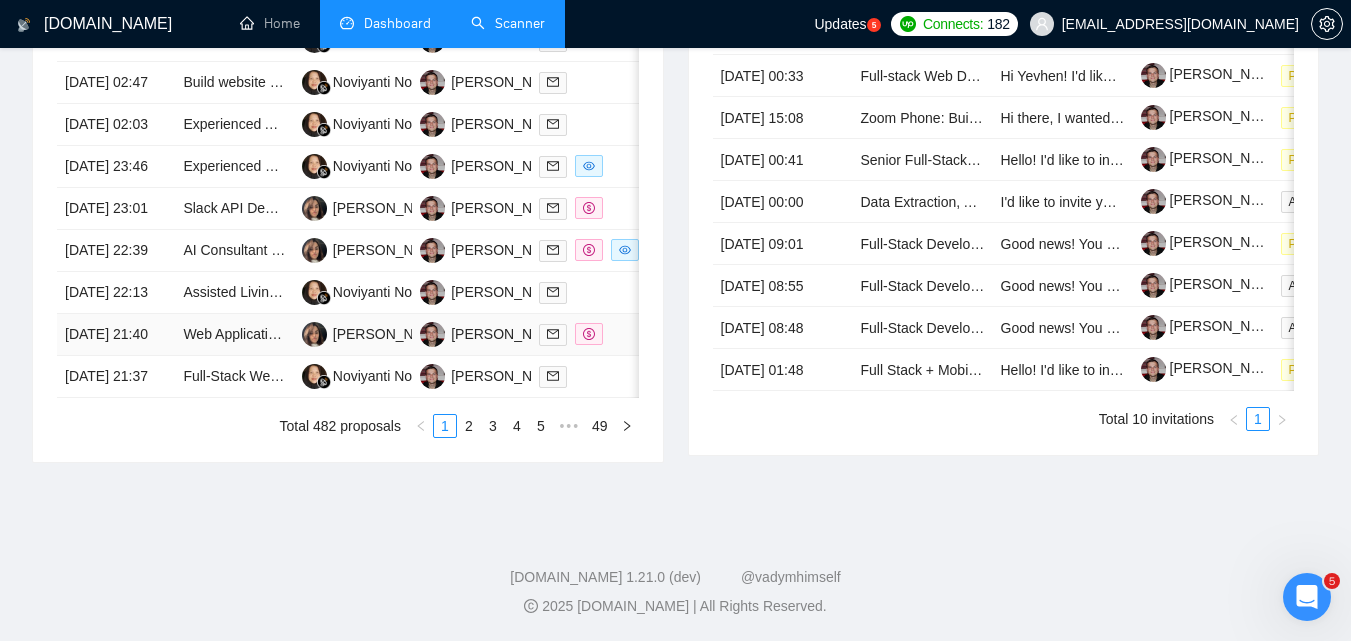 click on "[DATE] 21:40" at bounding box center [116, 335] 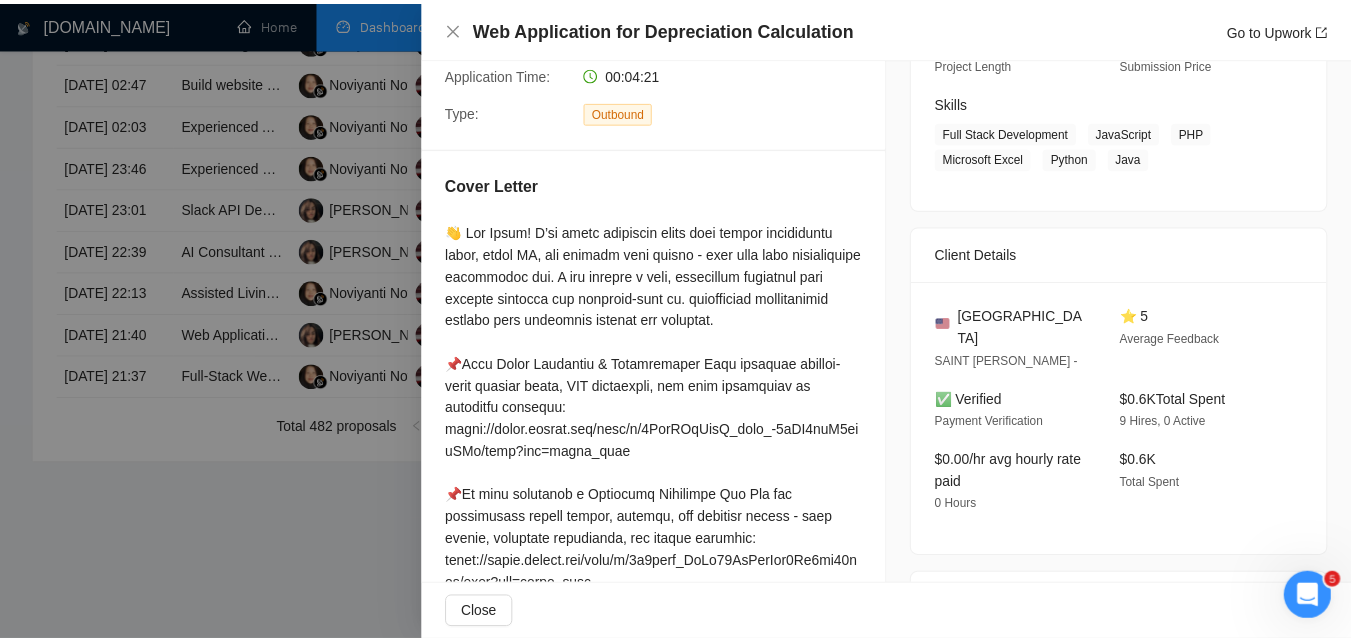 scroll, scrollTop: 214, scrollLeft: 0, axis: vertical 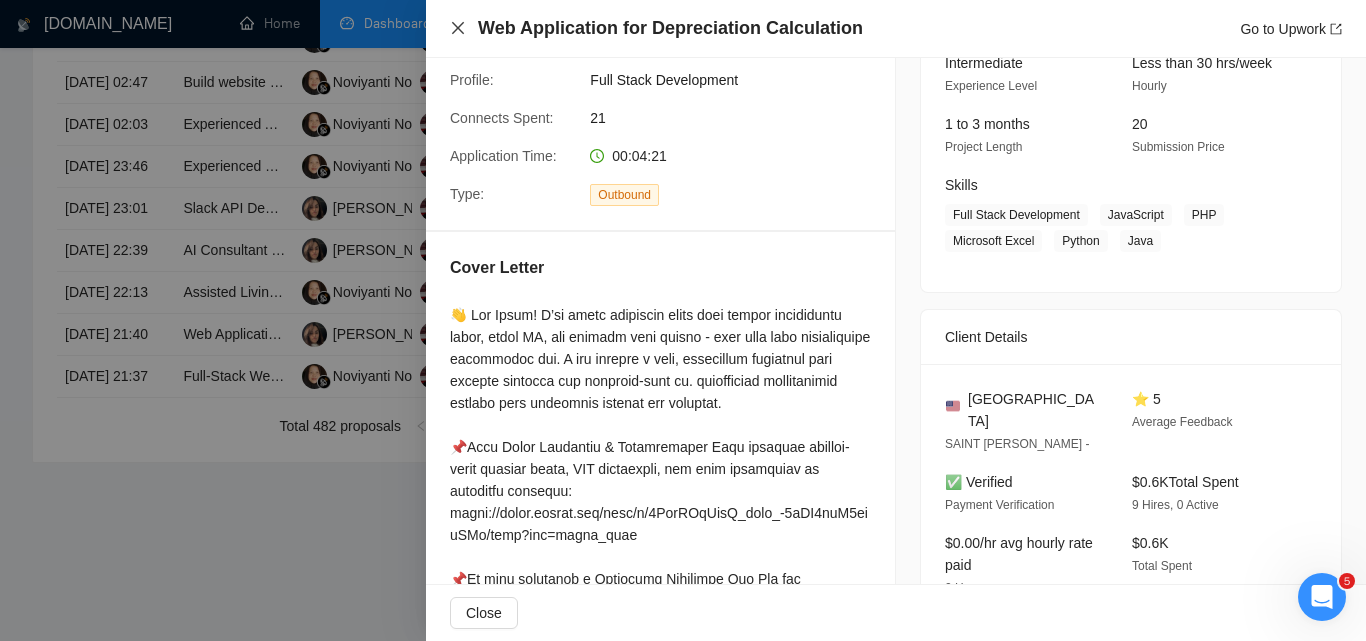 click 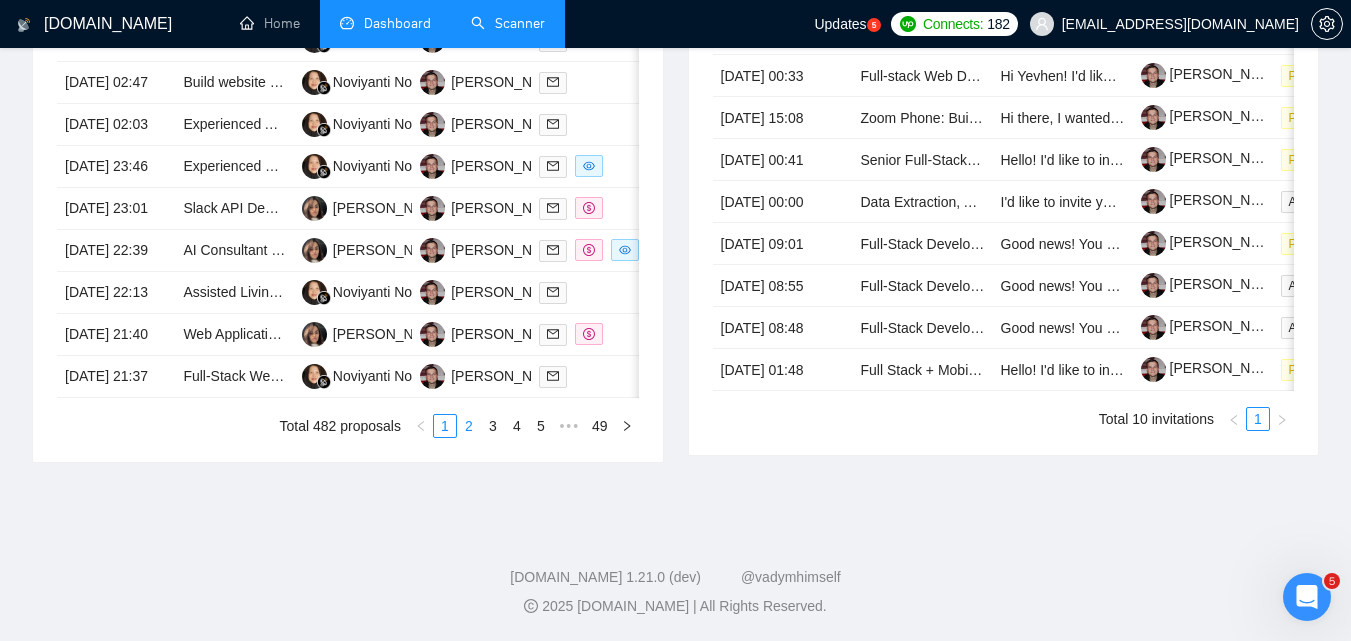 click on "2" at bounding box center (469, 426) 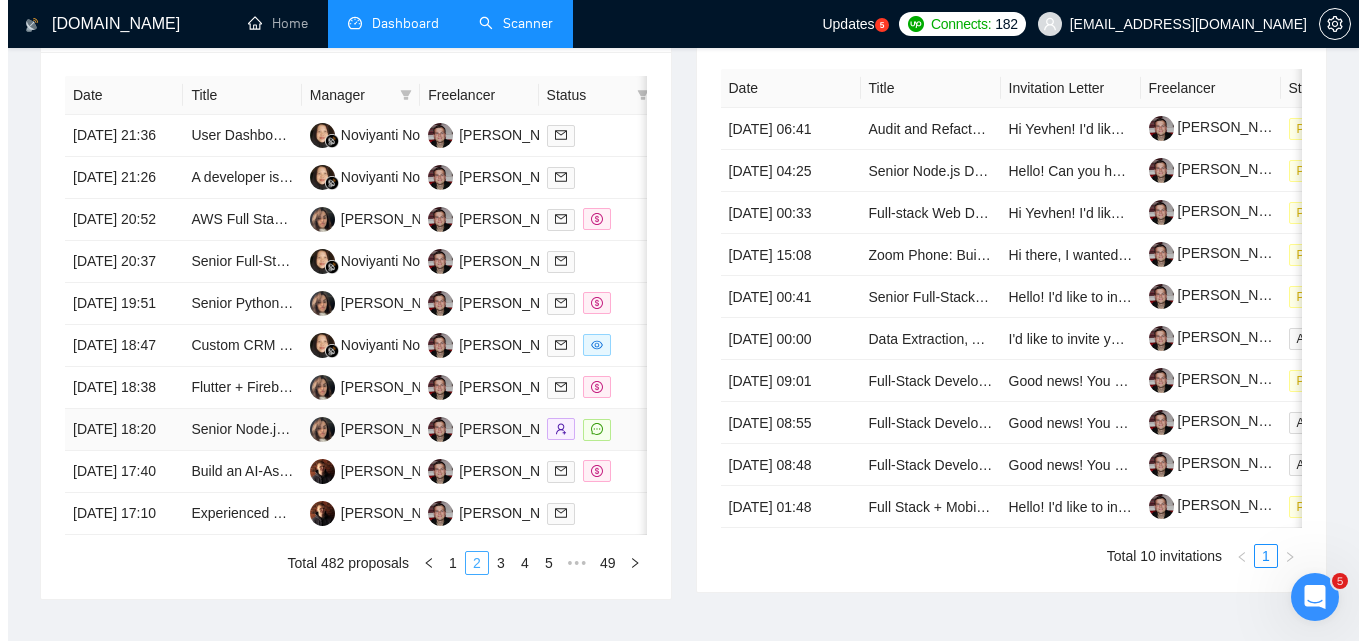 scroll, scrollTop: 800, scrollLeft: 0, axis: vertical 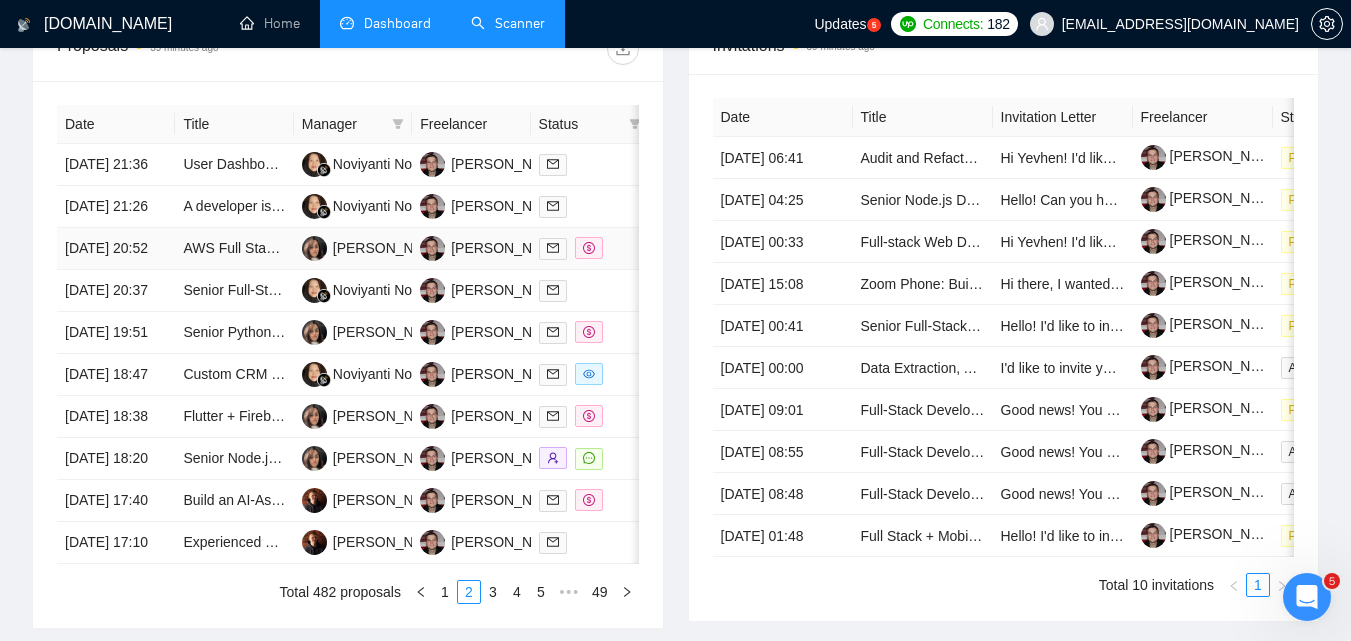 click on "[DATE] 20:52" at bounding box center [116, 249] 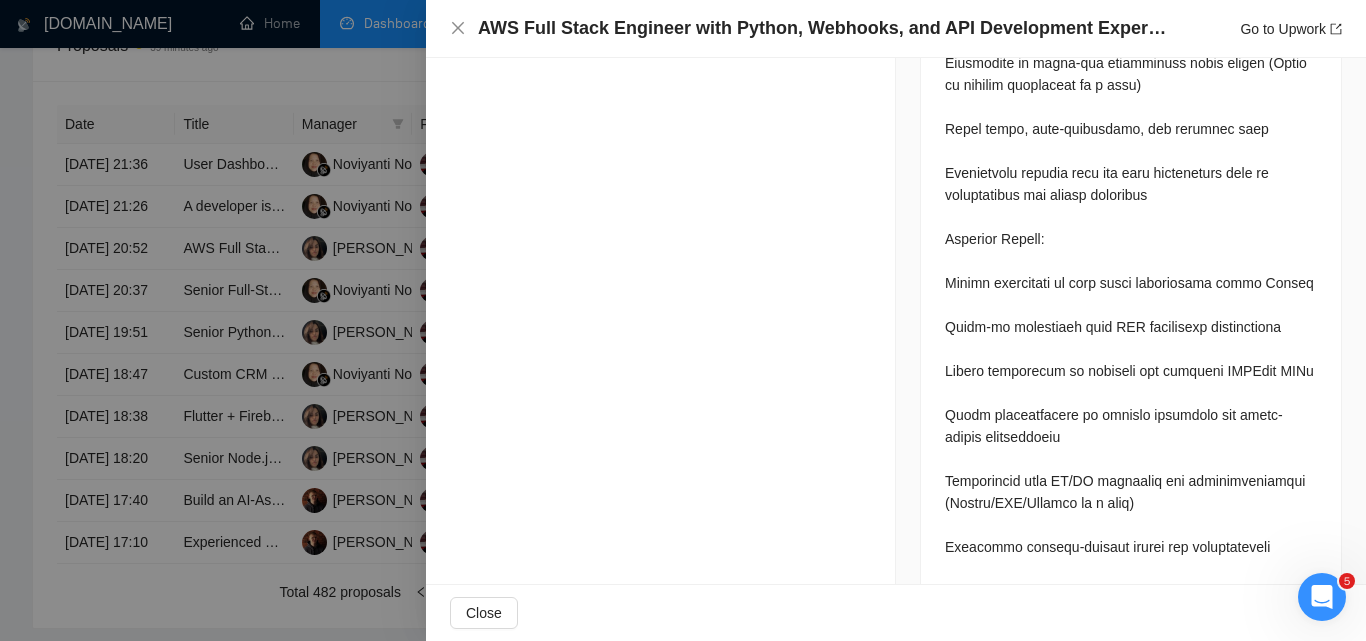 scroll, scrollTop: 1230, scrollLeft: 0, axis: vertical 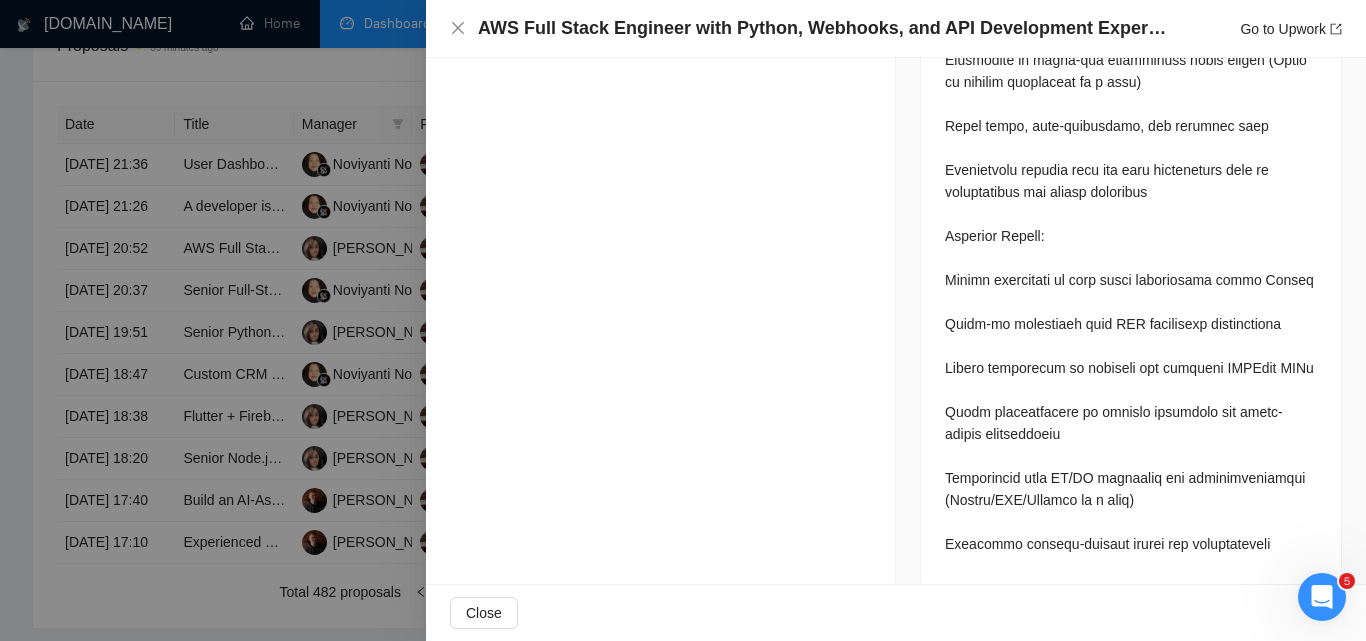 click on "AWS Full Stack Engineer with Python, Webhooks, and API Development Experience Go to Upwork" at bounding box center [896, 29] 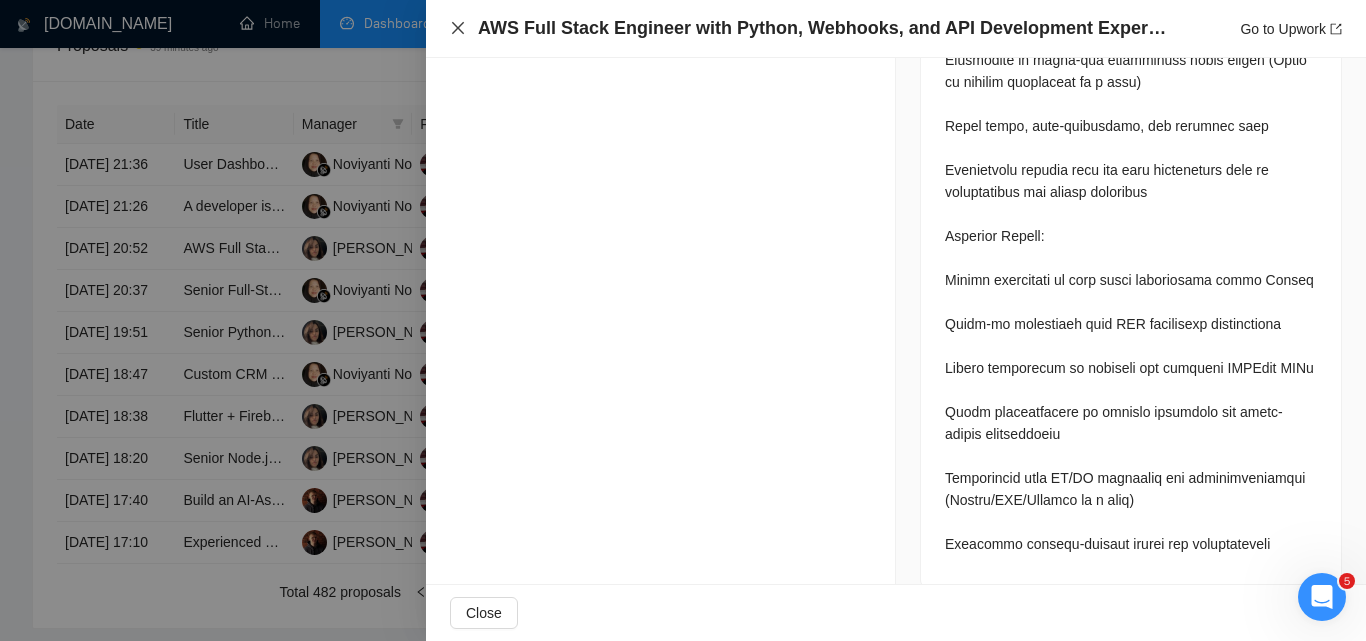 click 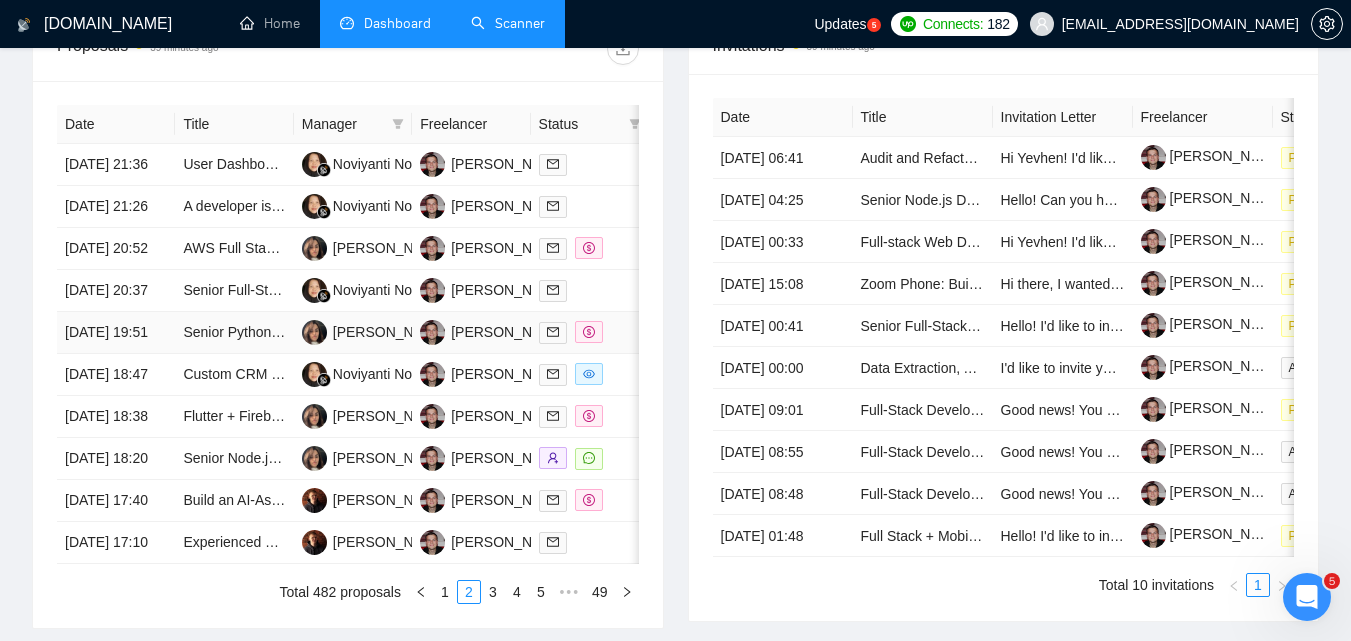 click on "[DATE] 19:51" at bounding box center (116, 333) 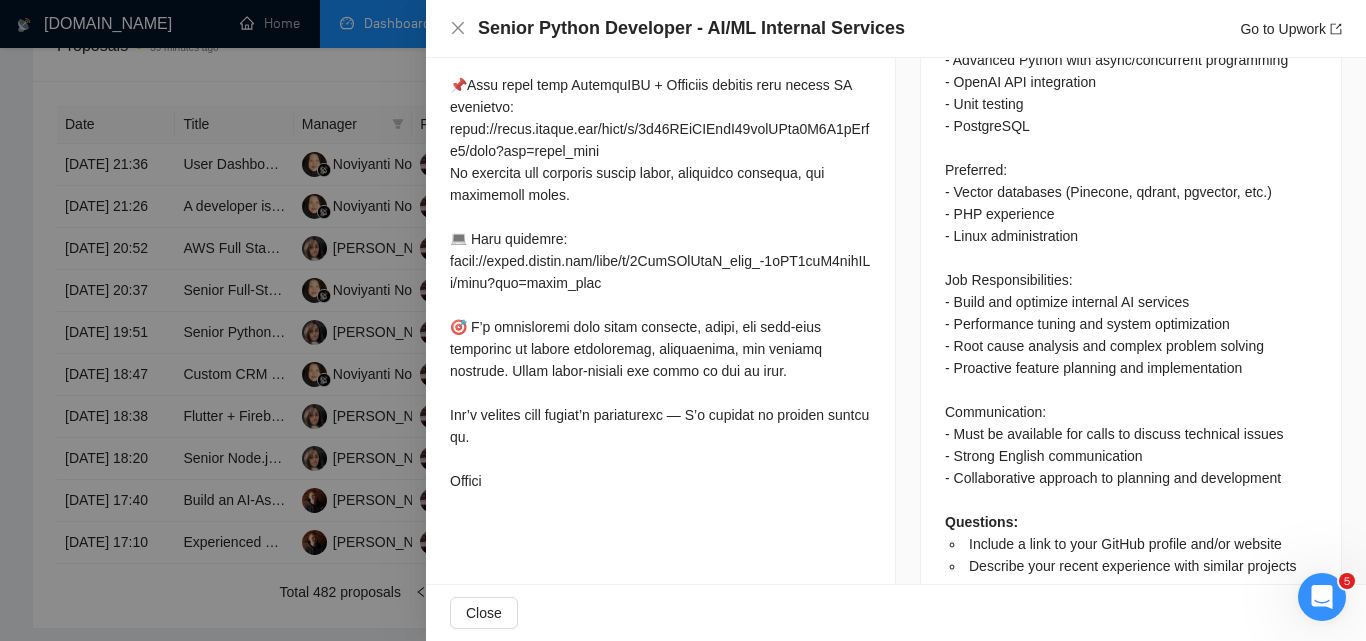 scroll, scrollTop: 1090, scrollLeft: 0, axis: vertical 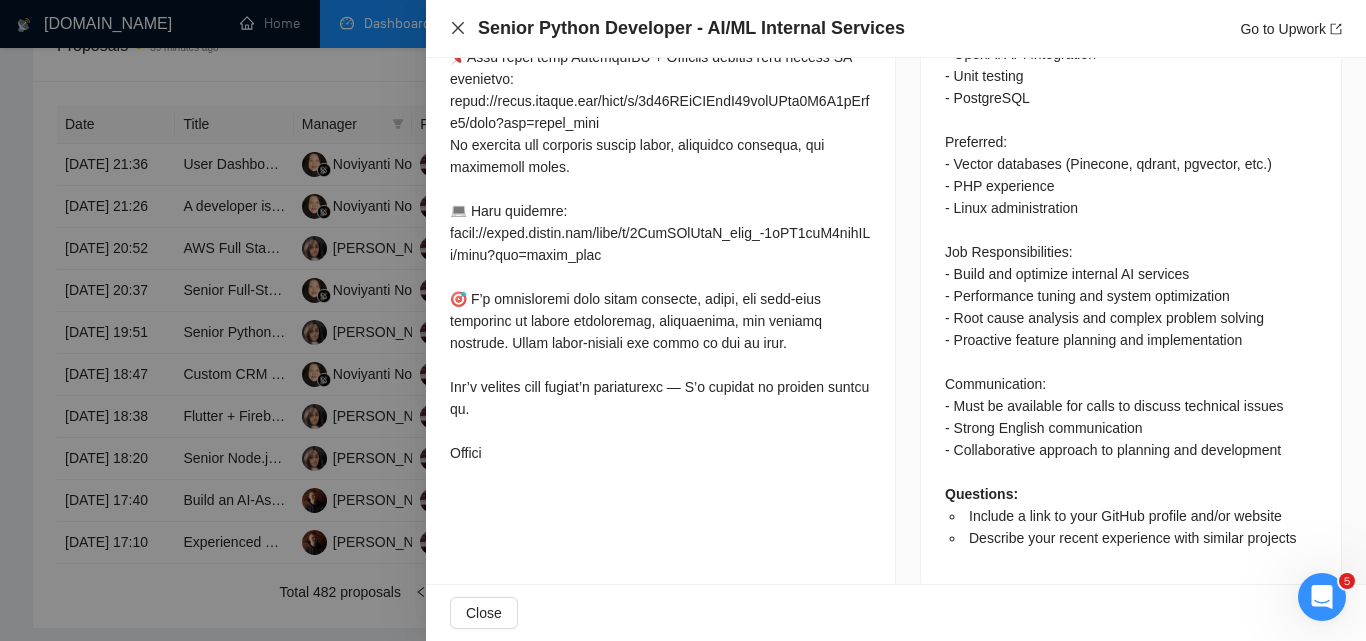 click 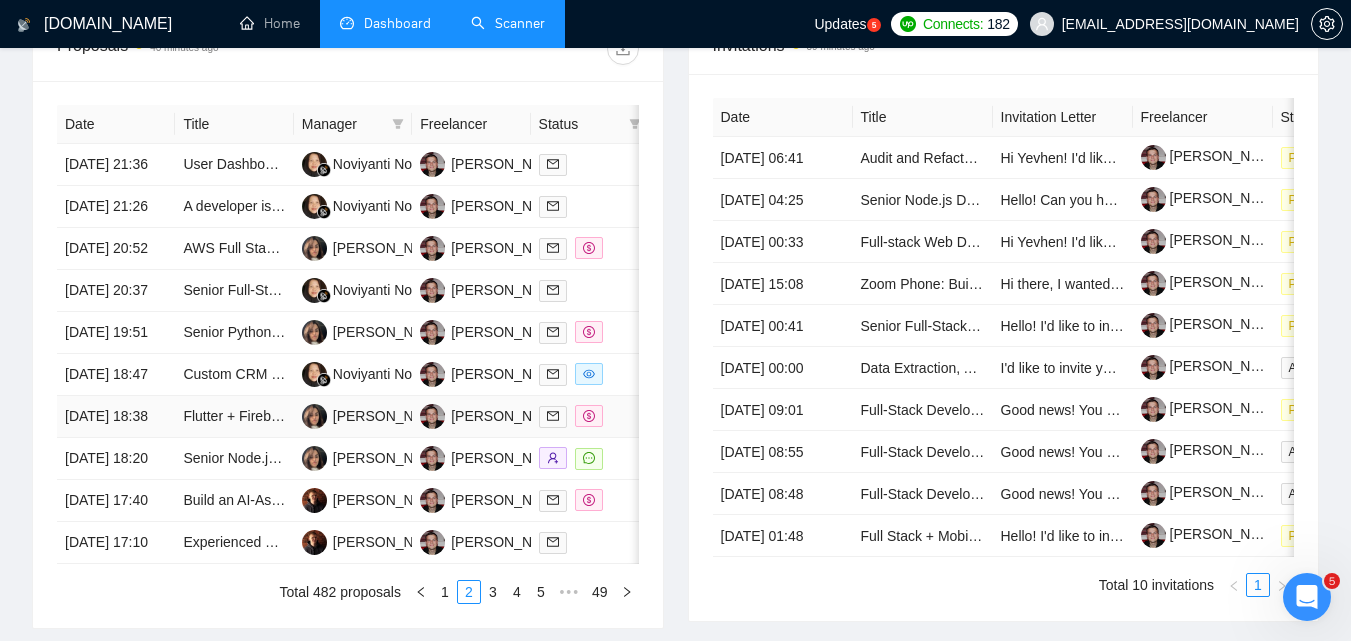 click on "[DATE] 18:38" at bounding box center [116, 417] 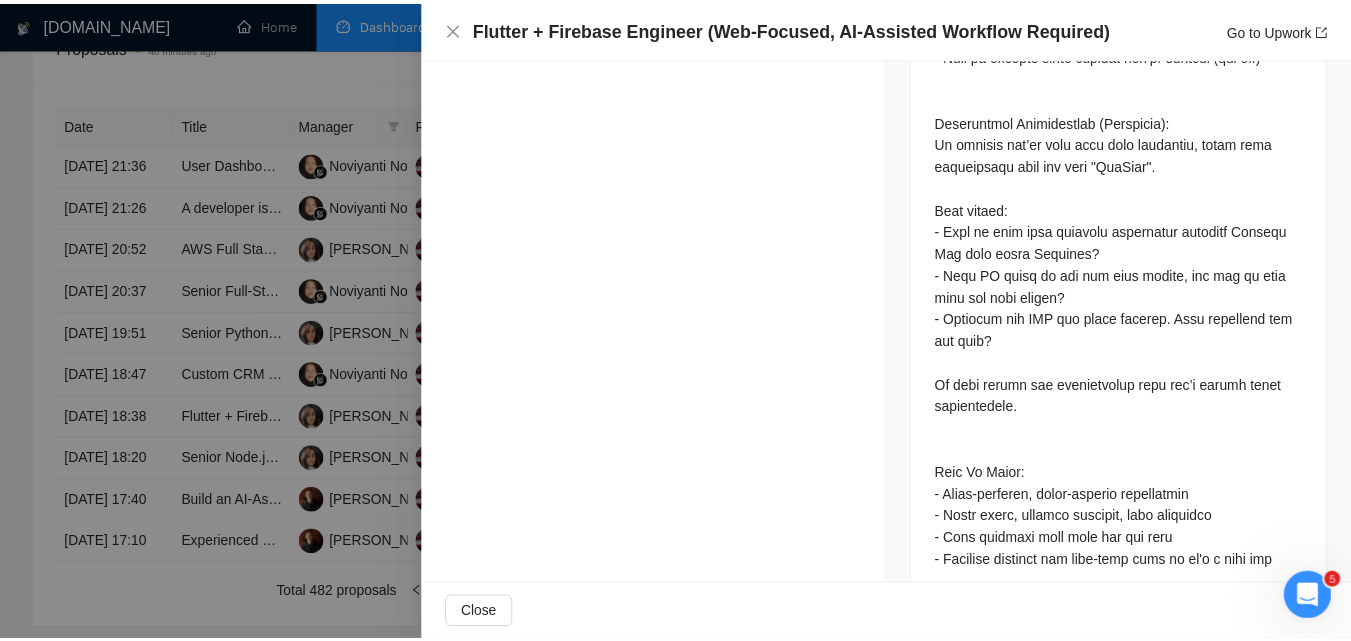 scroll, scrollTop: 1556, scrollLeft: 0, axis: vertical 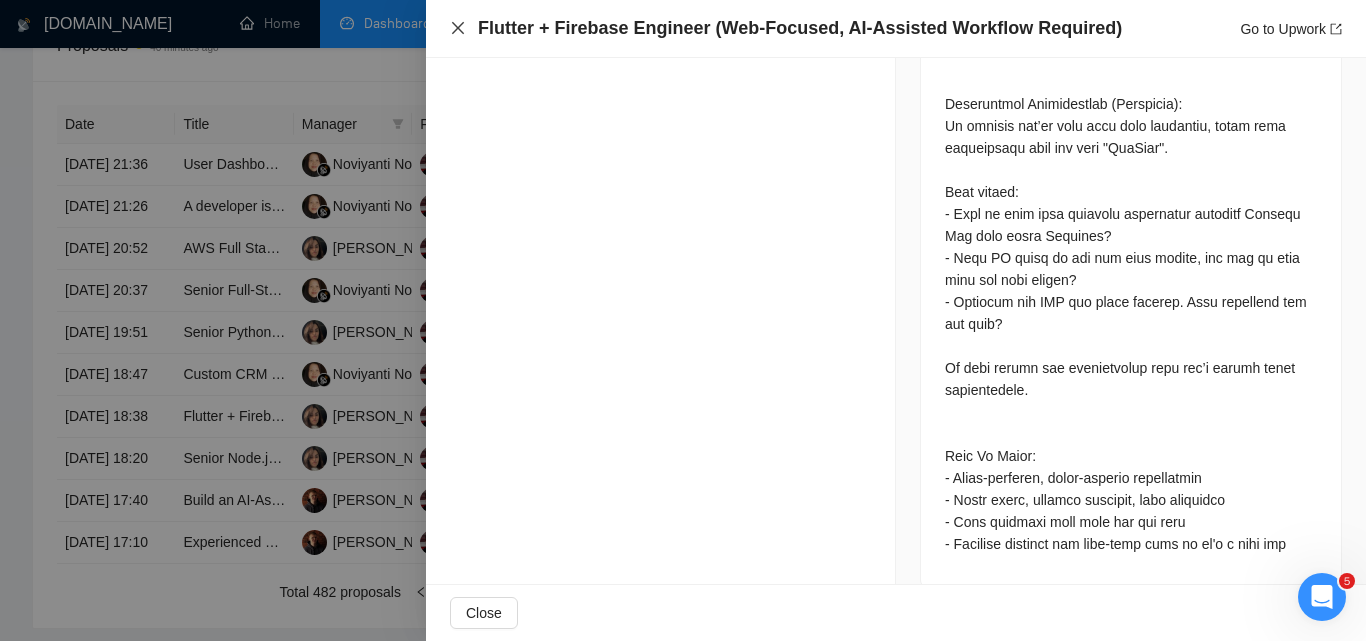 click 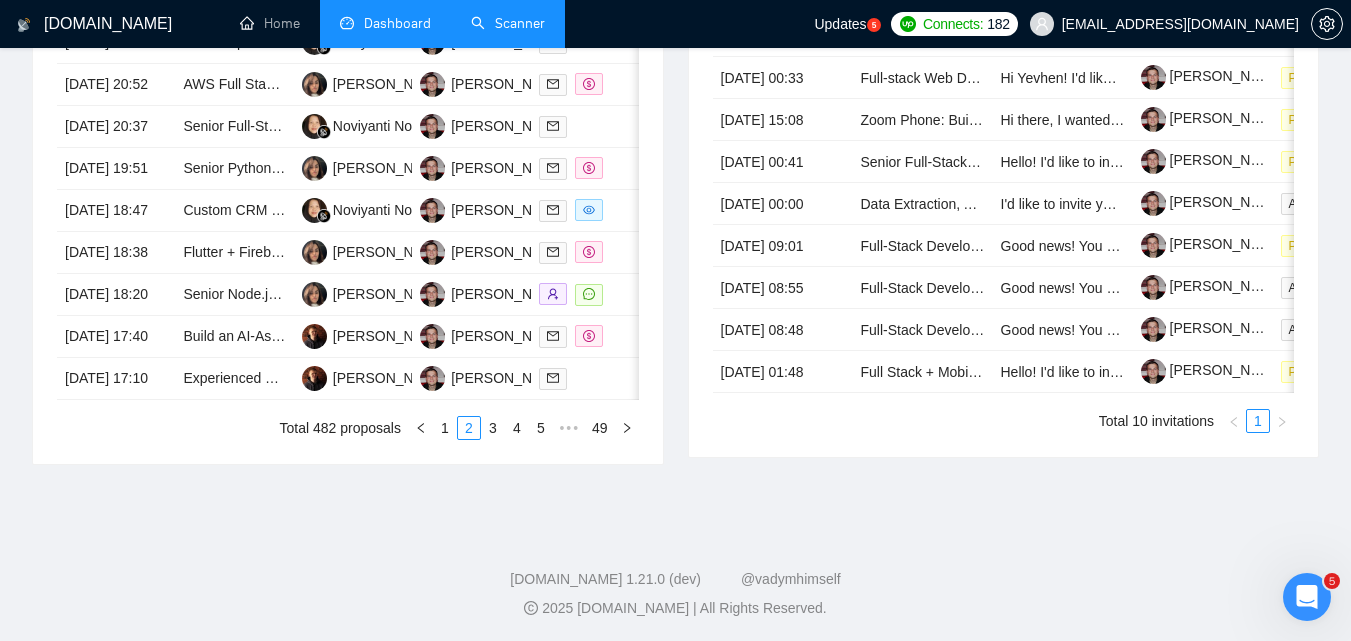 scroll, scrollTop: 1171, scrollLeft: 0, axis: vertical 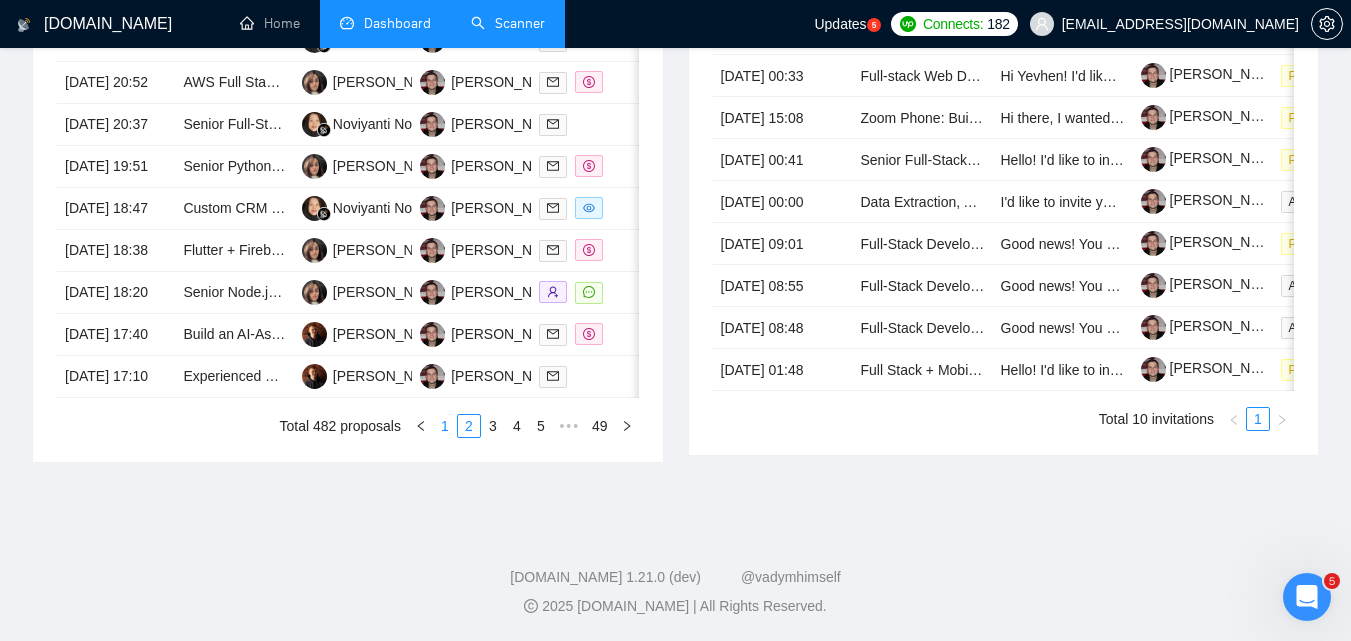 click on "1" at bounding box center [445, 426] 